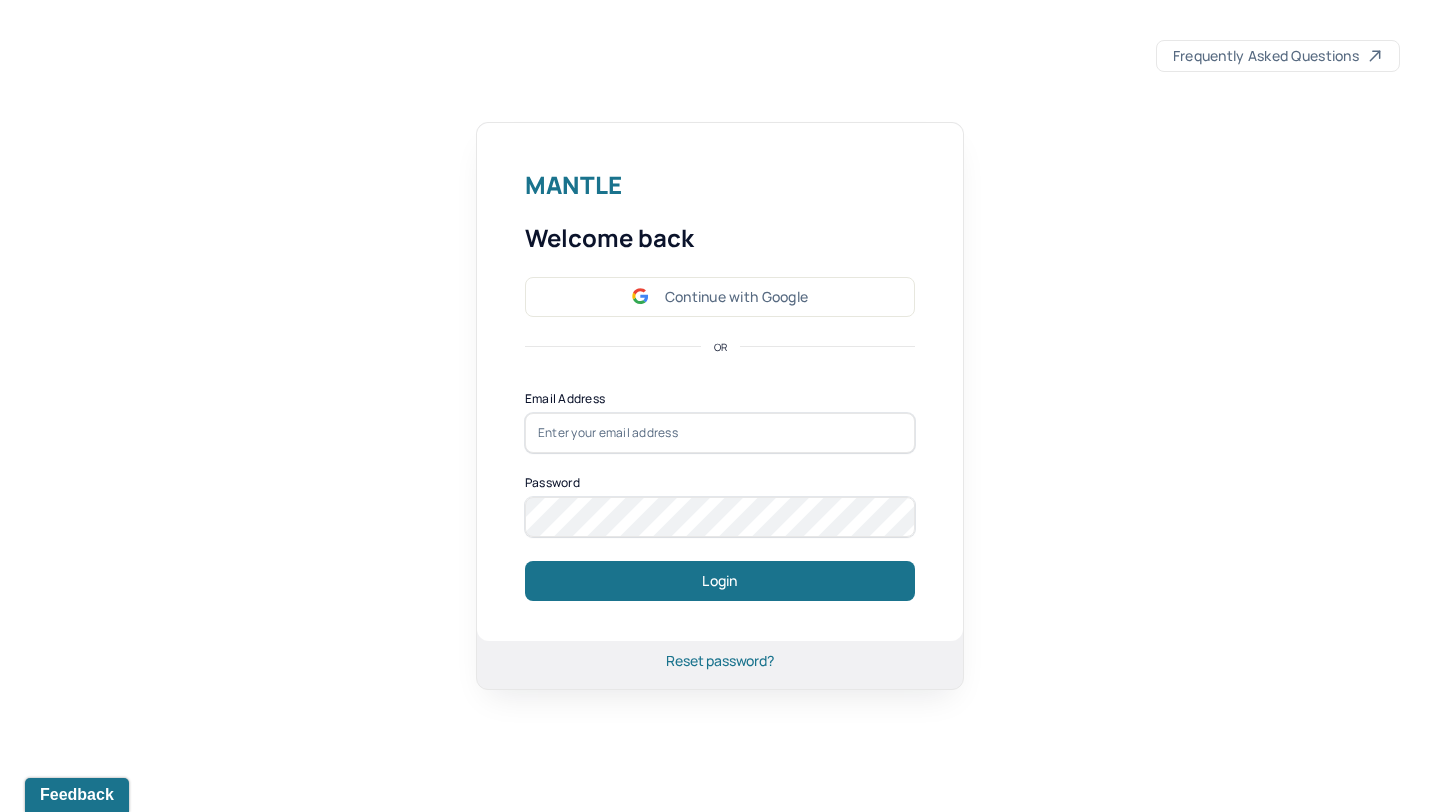 scroll, scrollTop: 0, scrollLeft: 0, axis: both 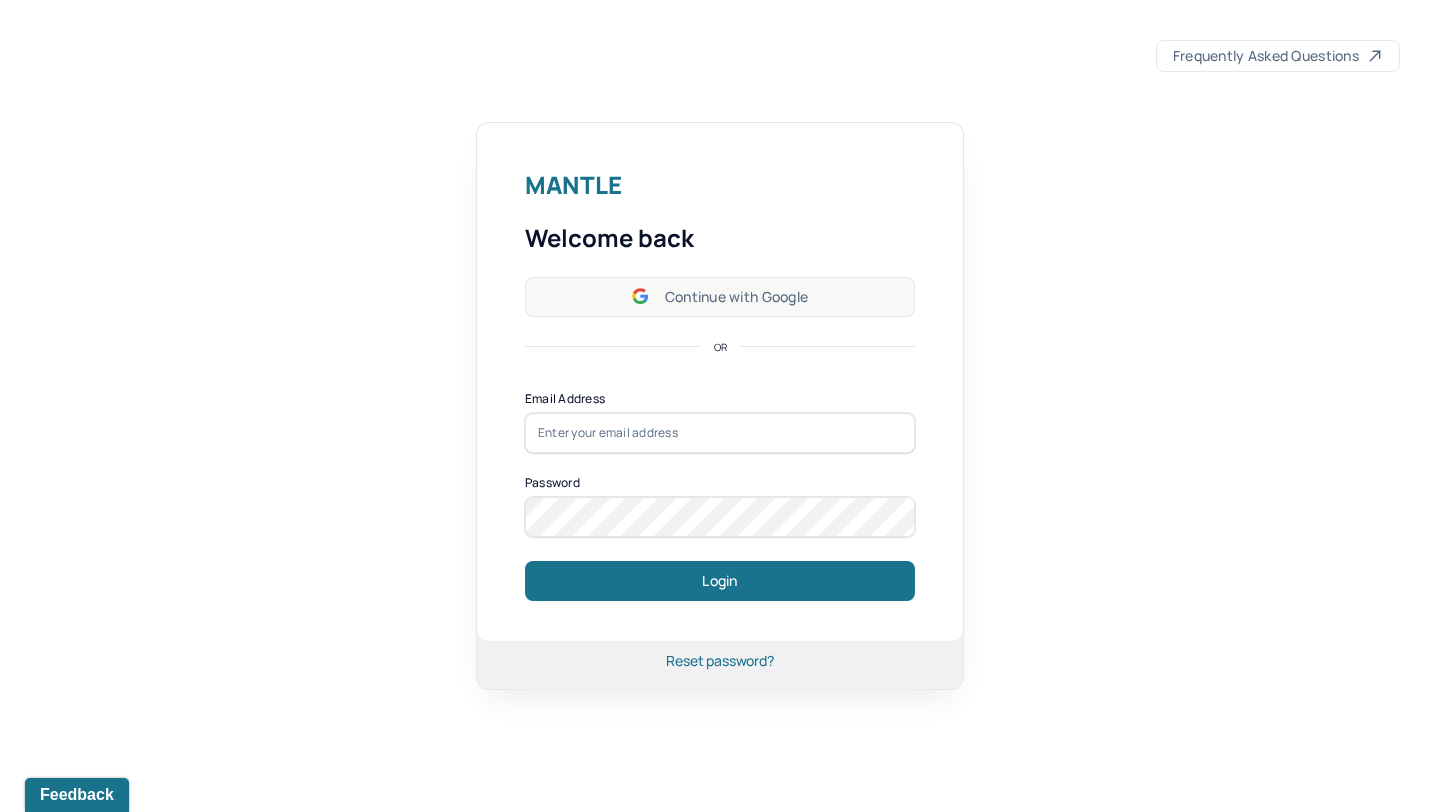 click on "Continue with Google" at bounding box center (720, 297) 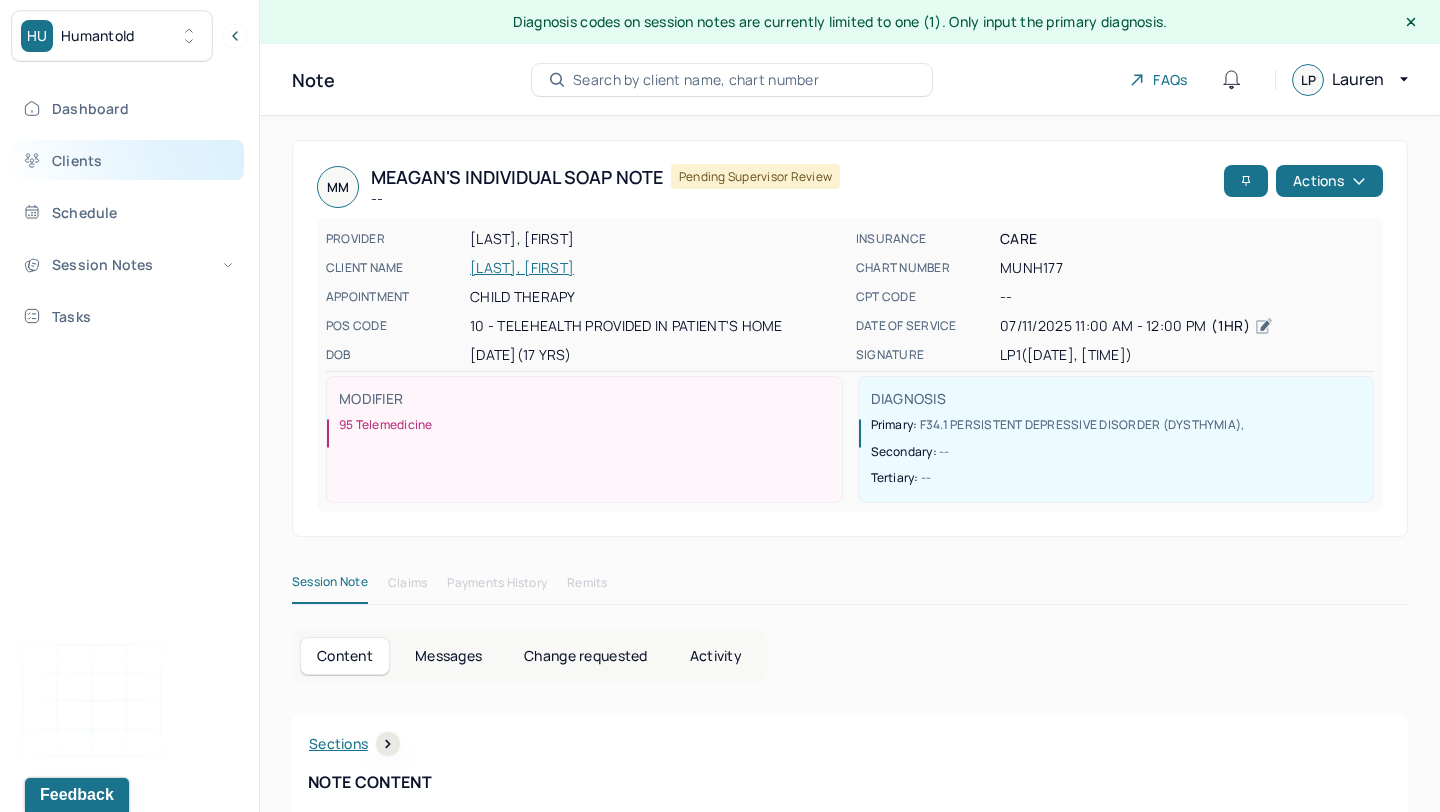 click on "Clients" at bounding box center (128, 160) 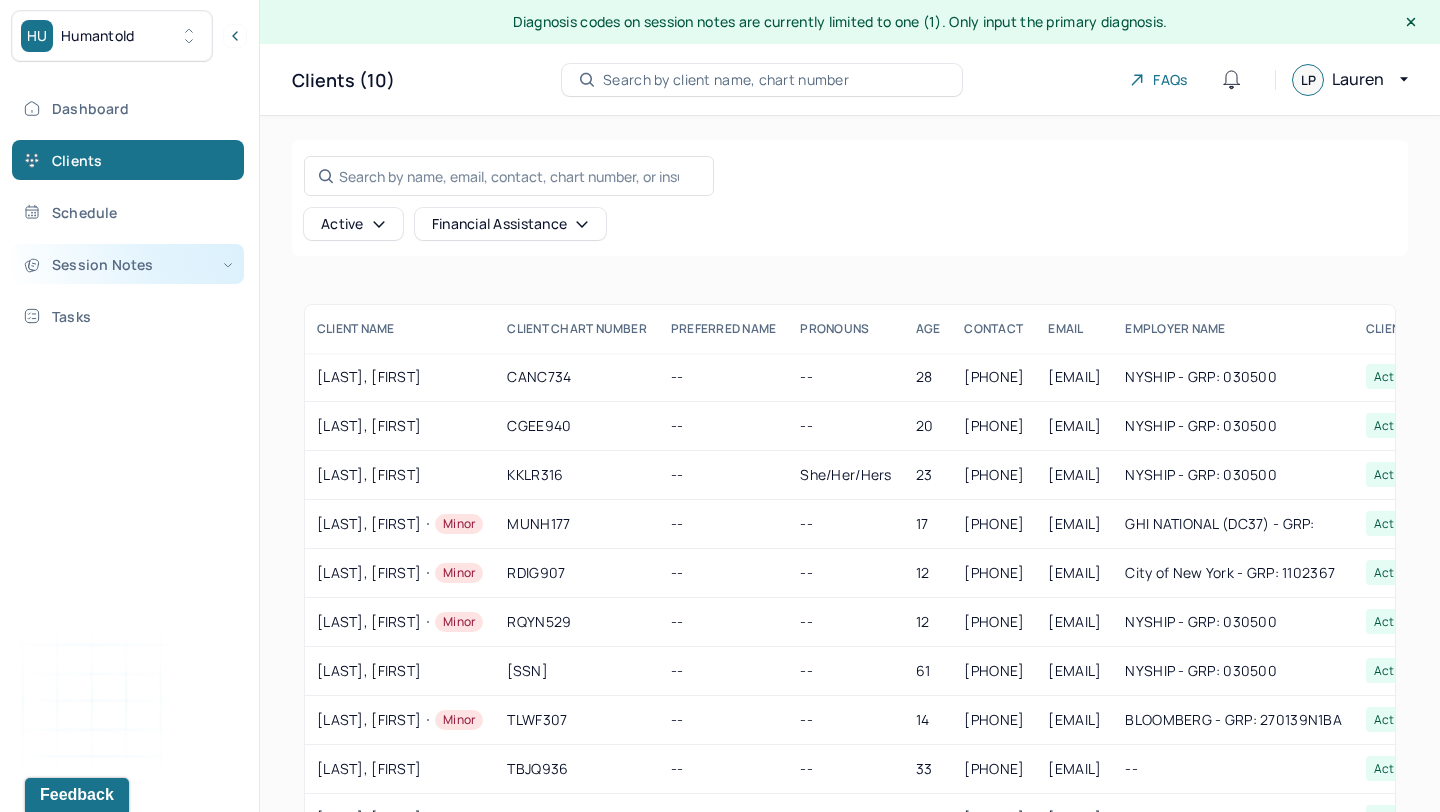 click on "Session Notes" at bounding box center [128, 264] 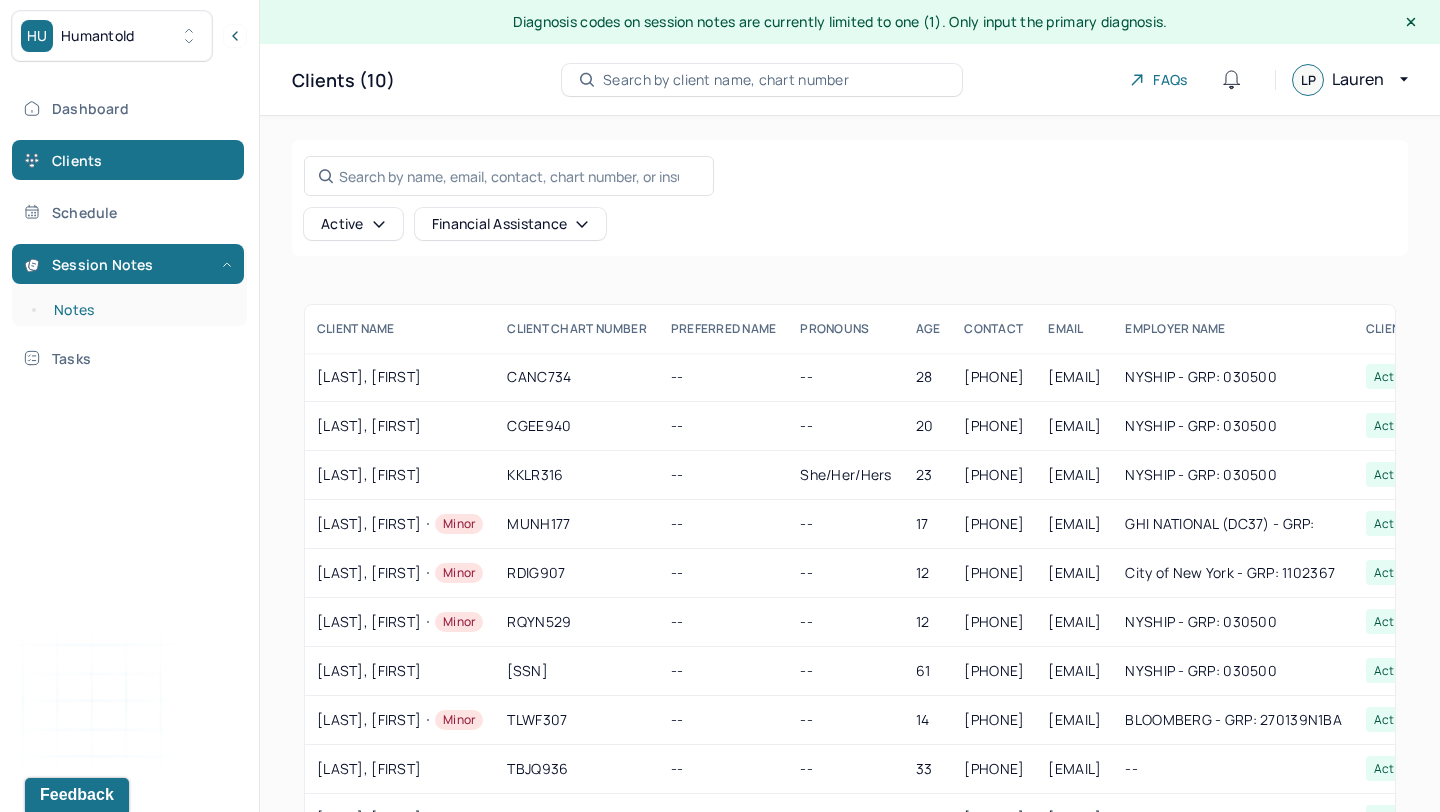 click on "Notes" at bounding box center [139, 310] 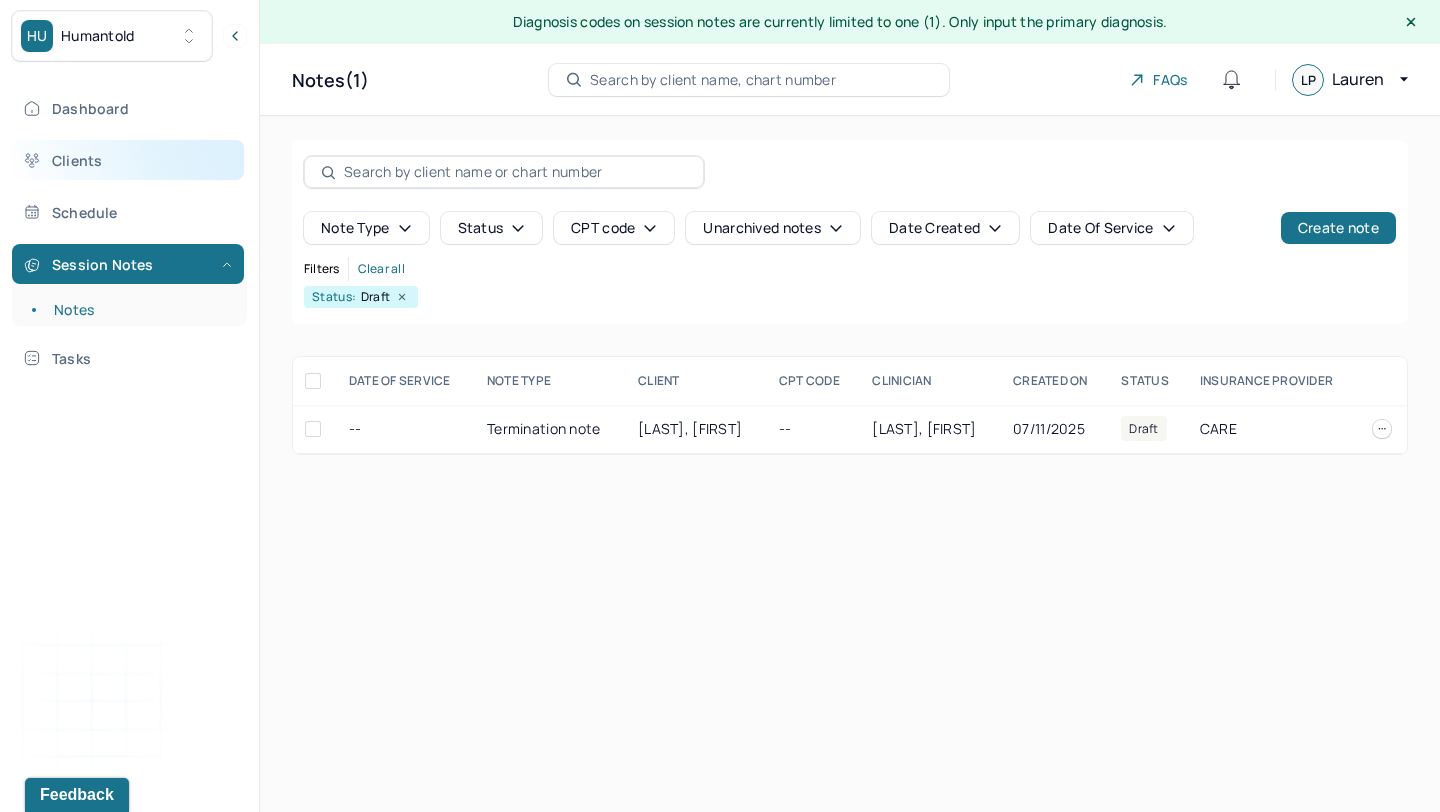 click on "Clients" at bounding box center (128, 160) 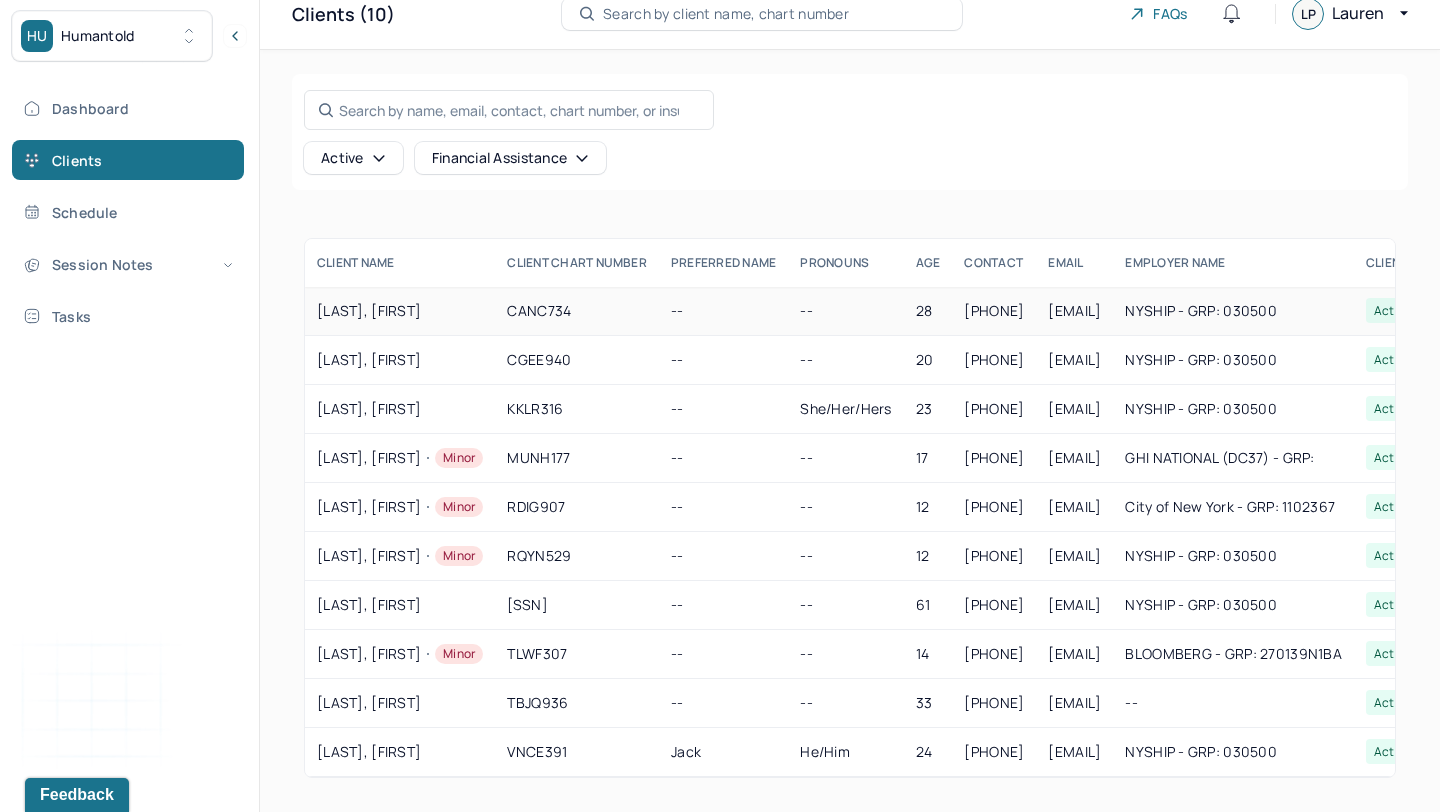 scroll, scrollTop: 72, scrollLeft: 0, axis: vertical 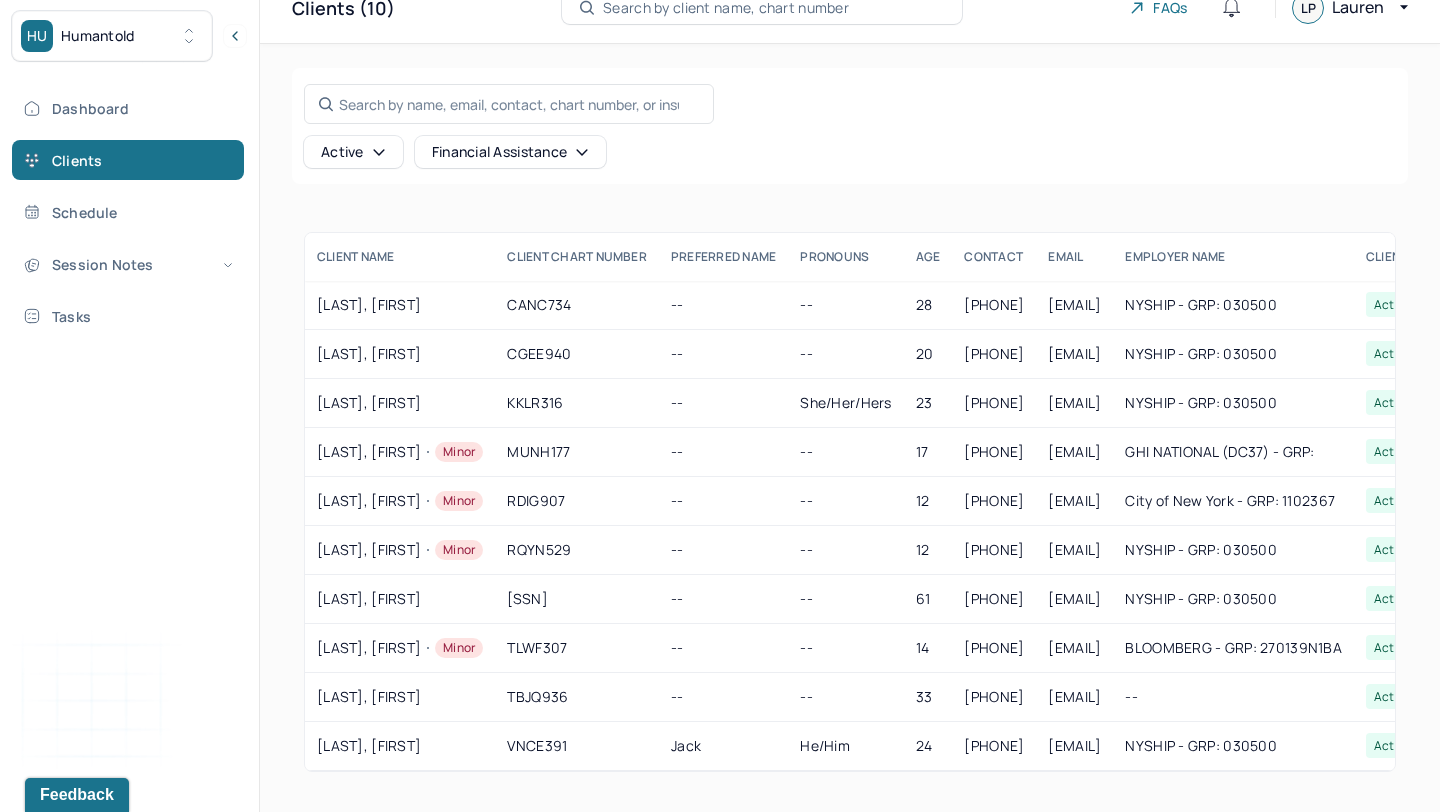 click on "Active" at bounding box center (353, 152) 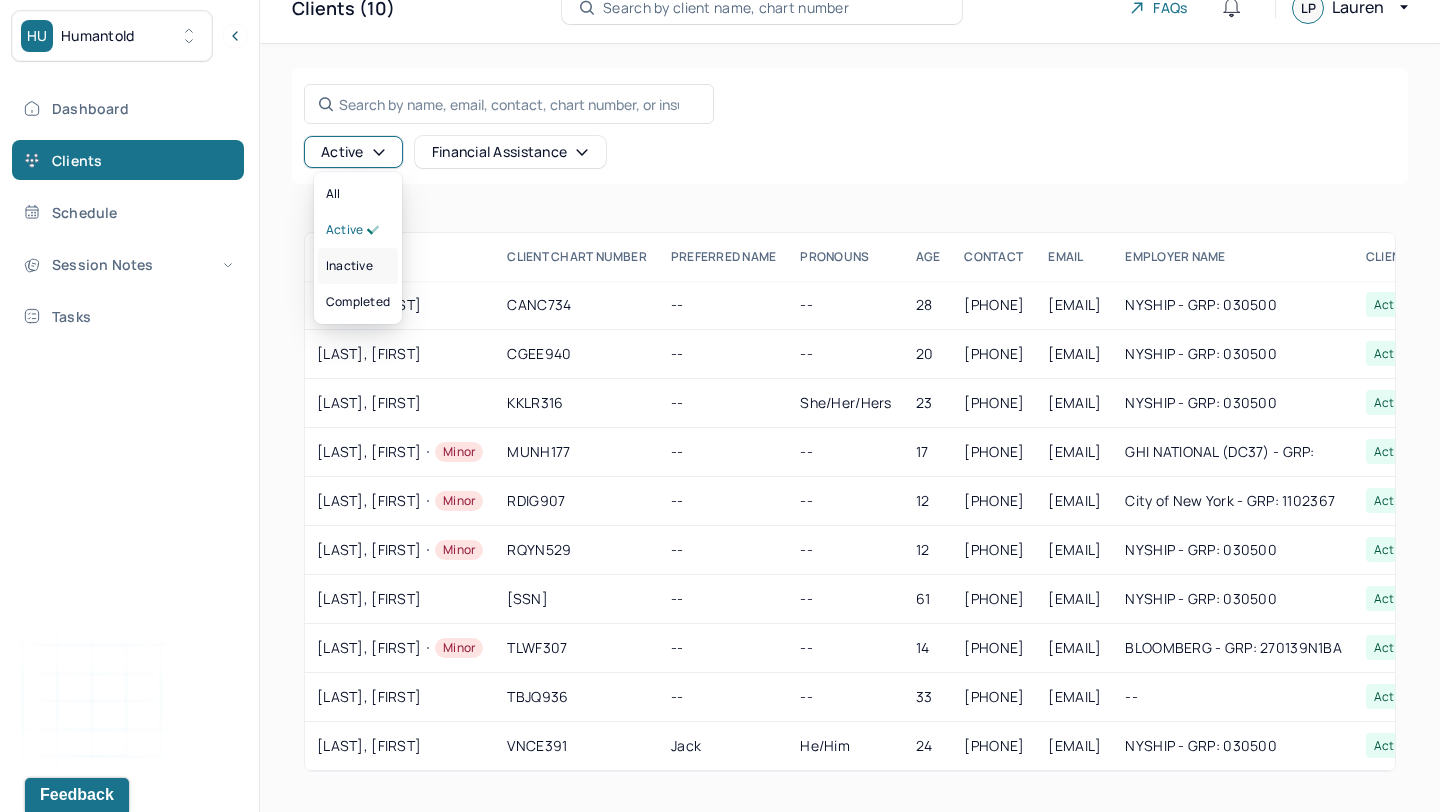 click on "inactive" at bounding box center [349, 266] 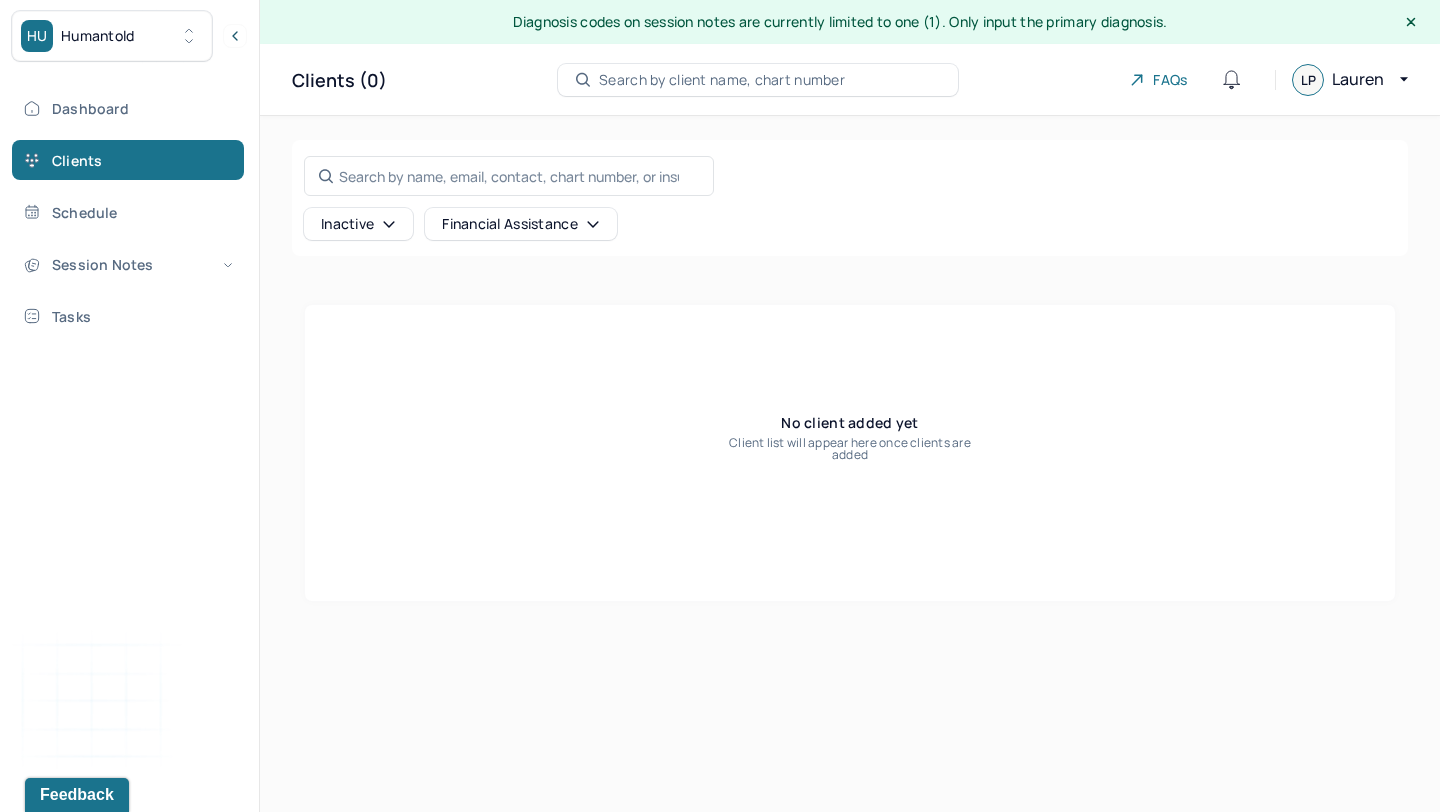 click on "Inactive" at bounding box center (358, 224) 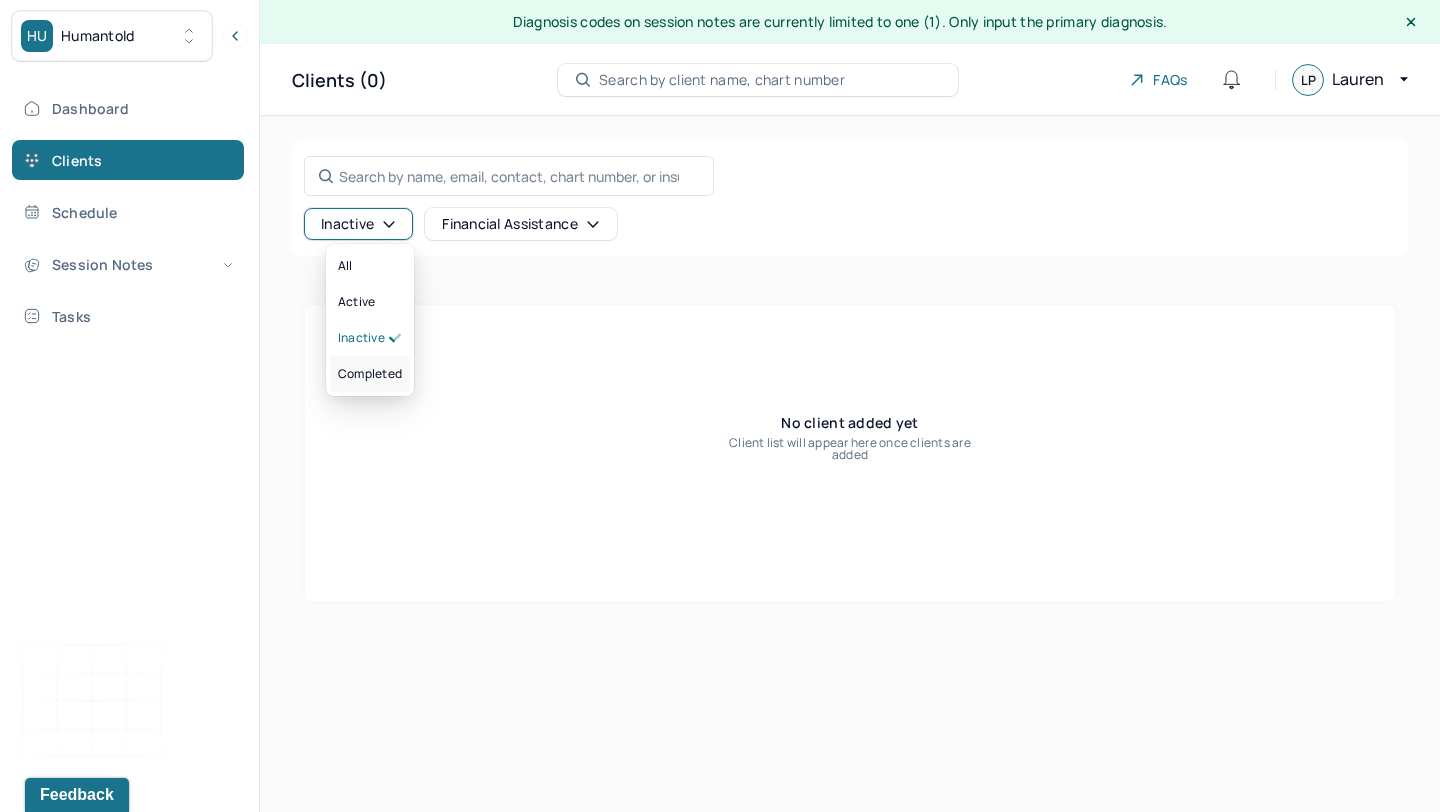 click on "completed" at bounding box center [370, 374] 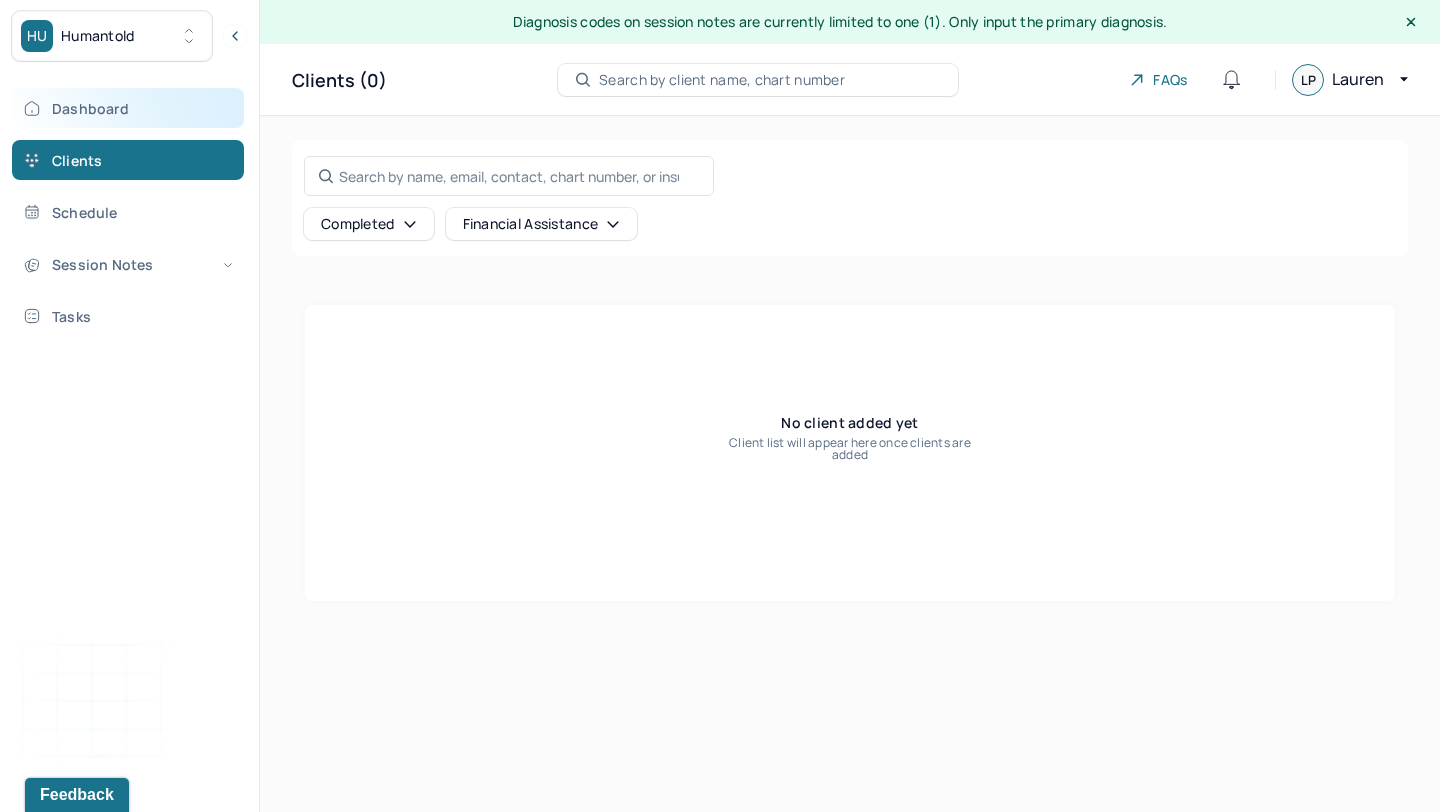 click on "Dashboard" at bounding box center [128, 108] 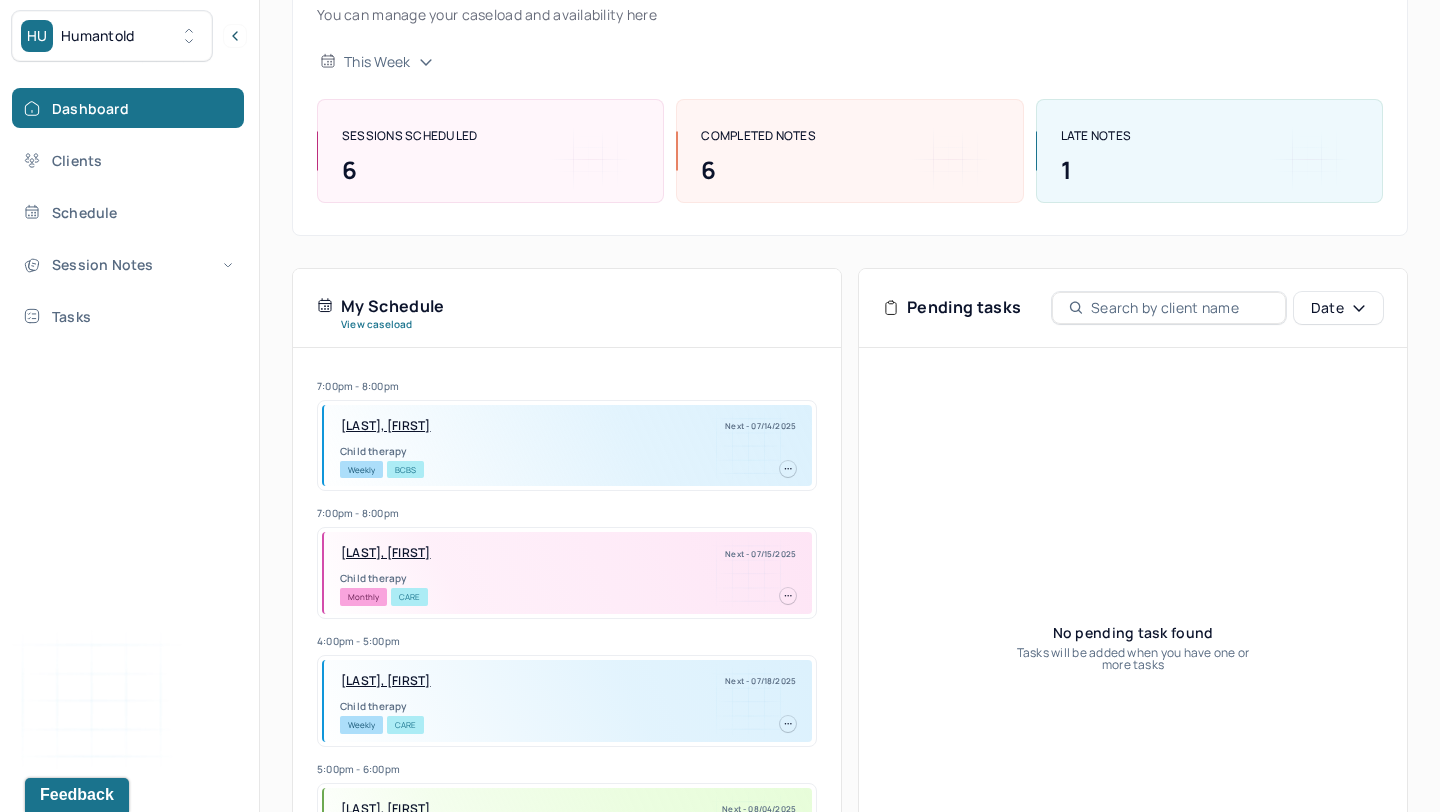 scroll, scrollTop: 235, scrollLeft: 0, axis: vertical 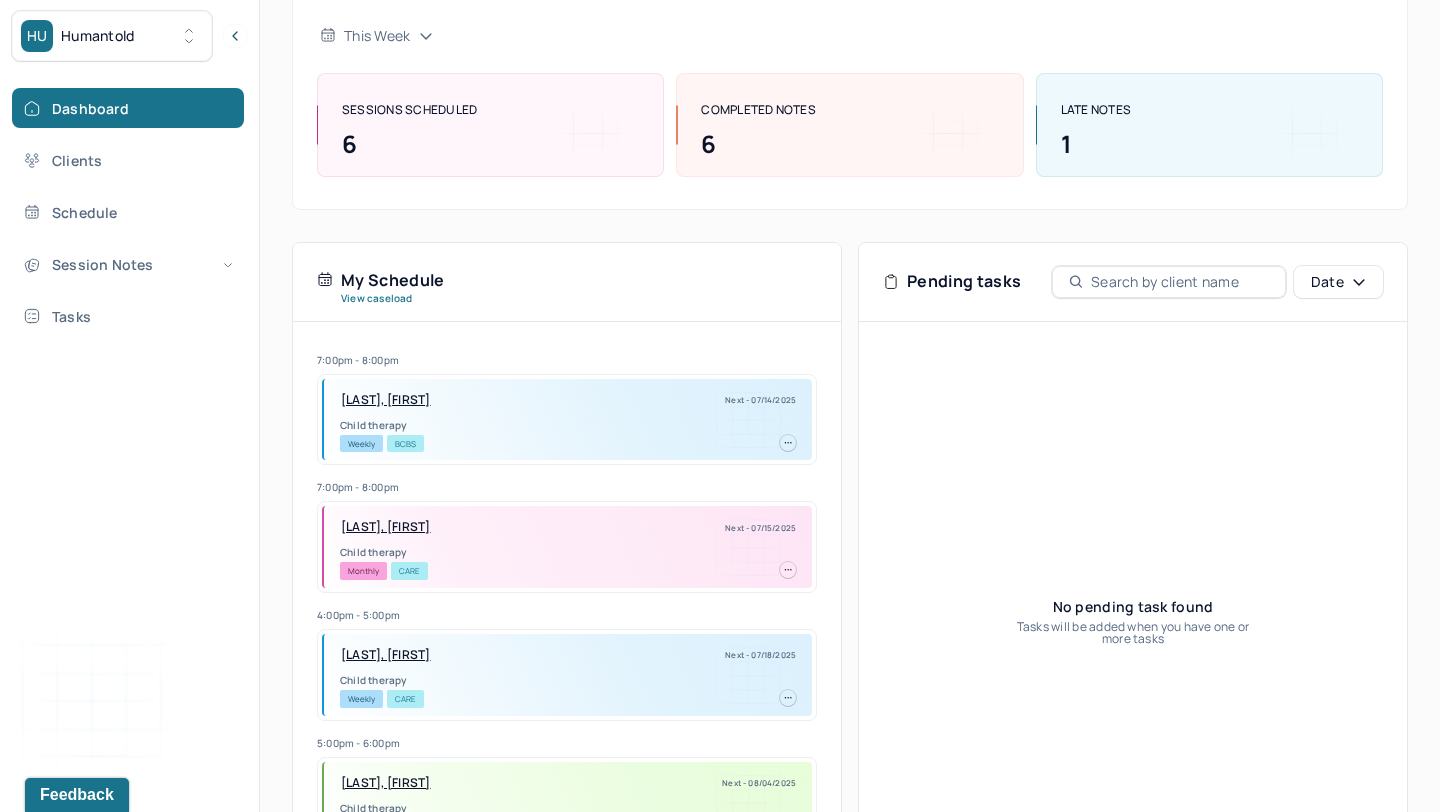 click at bounding box center [1180, 282] 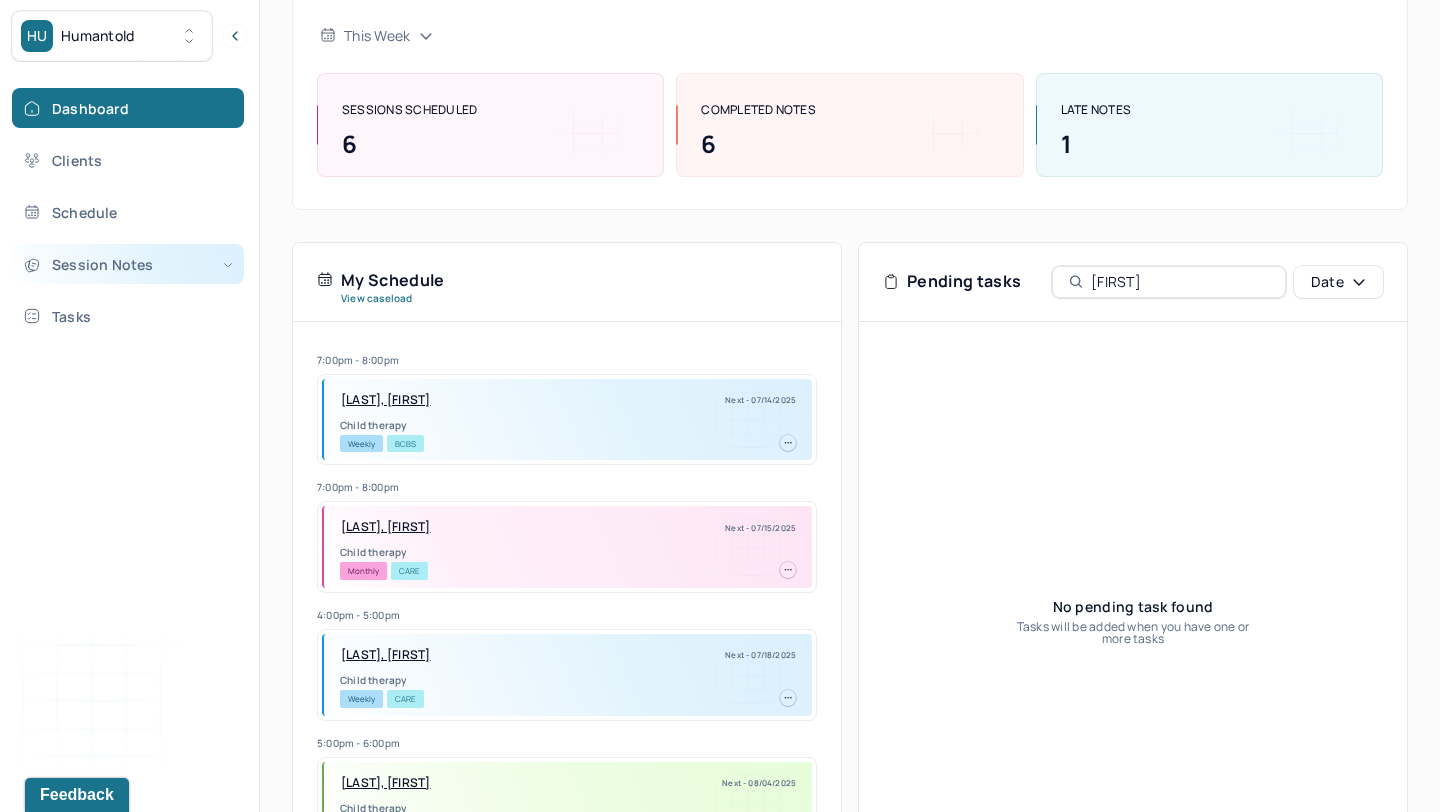 type on "ryan" 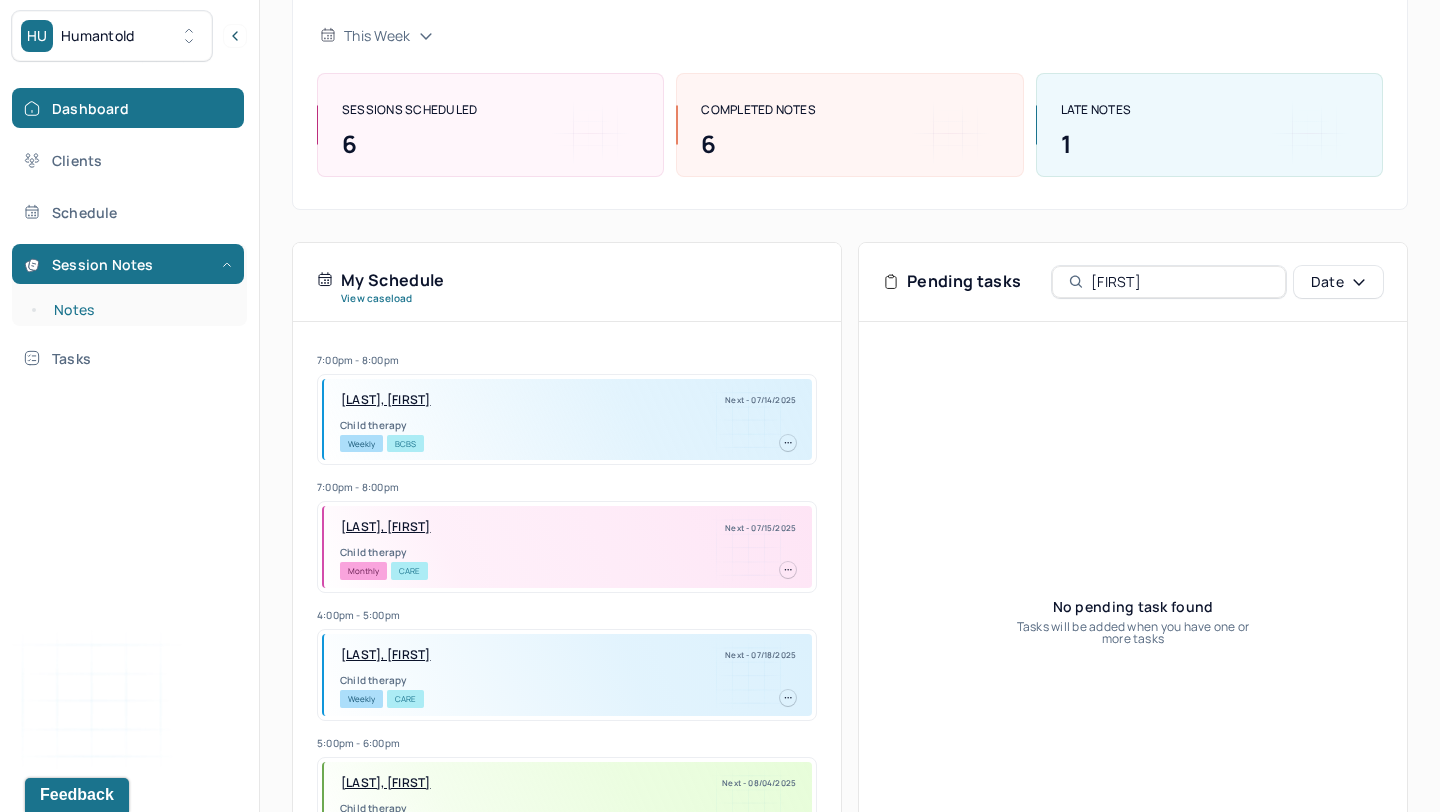 click on "Notes" at bounding box center [139, 310] 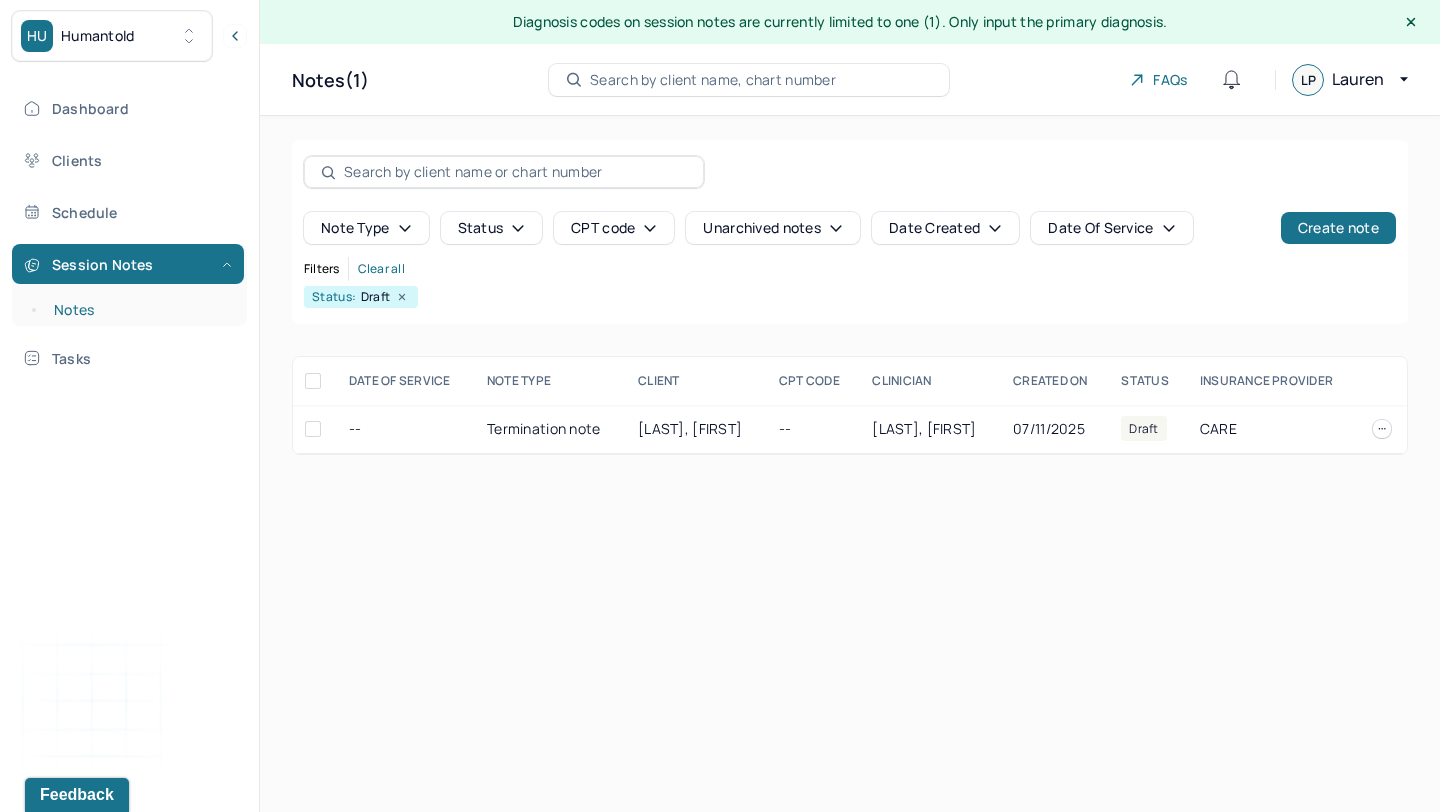 scroll, scrollTop: 0, scrollLeft: 0, axis: both 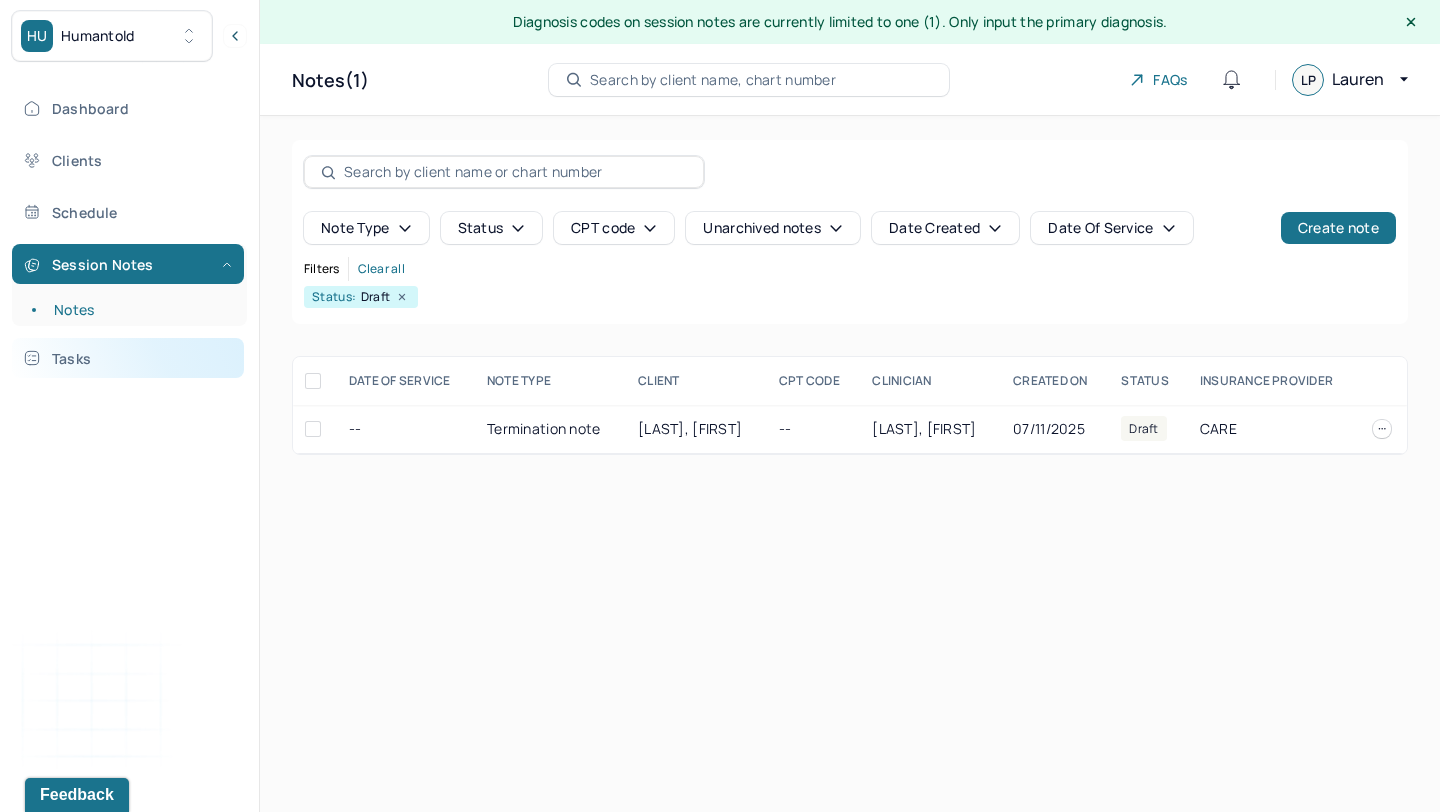 click on "Tasks" at bounding box center (128, 358) 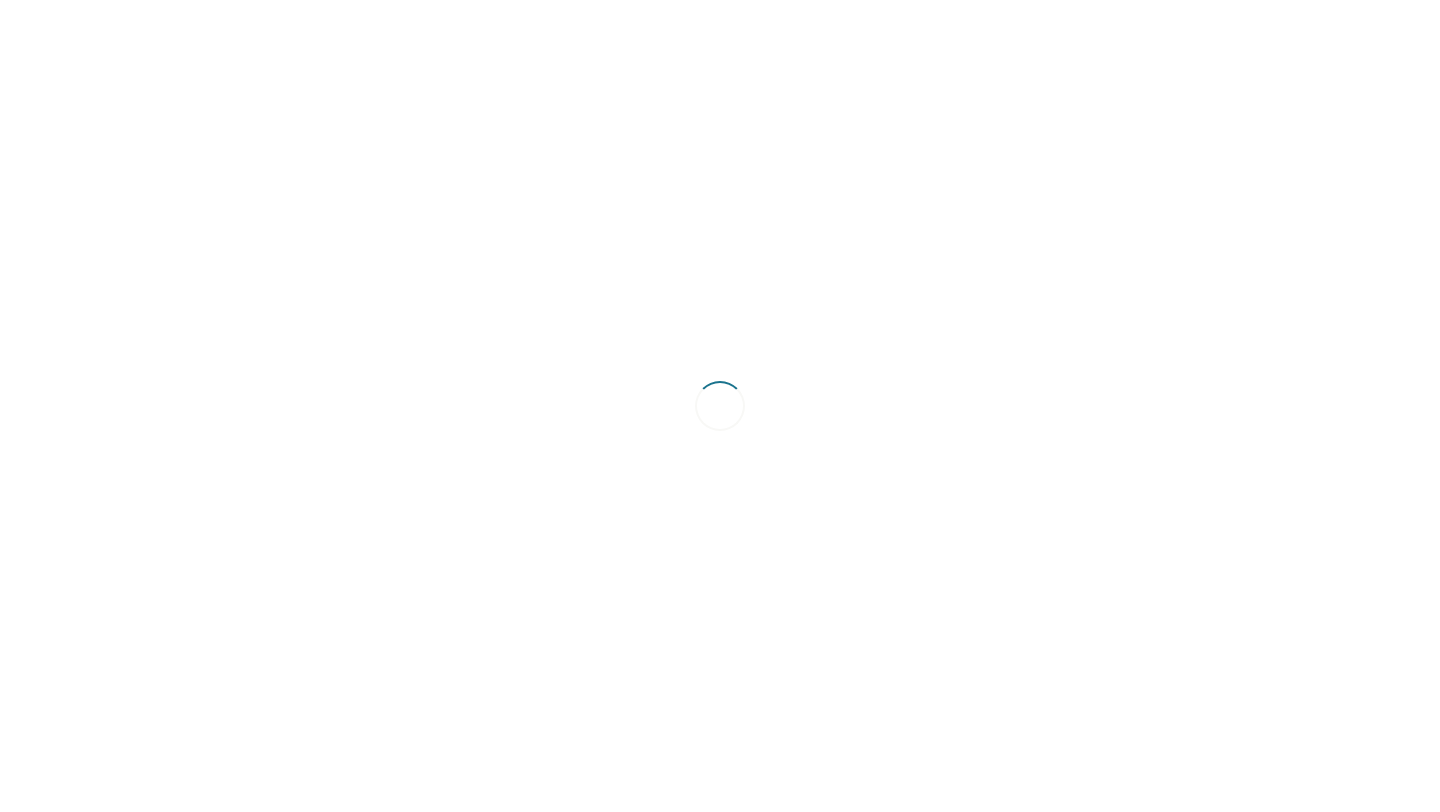 scroll, scrollTop: 0, scrollLeft: 0, axis: both 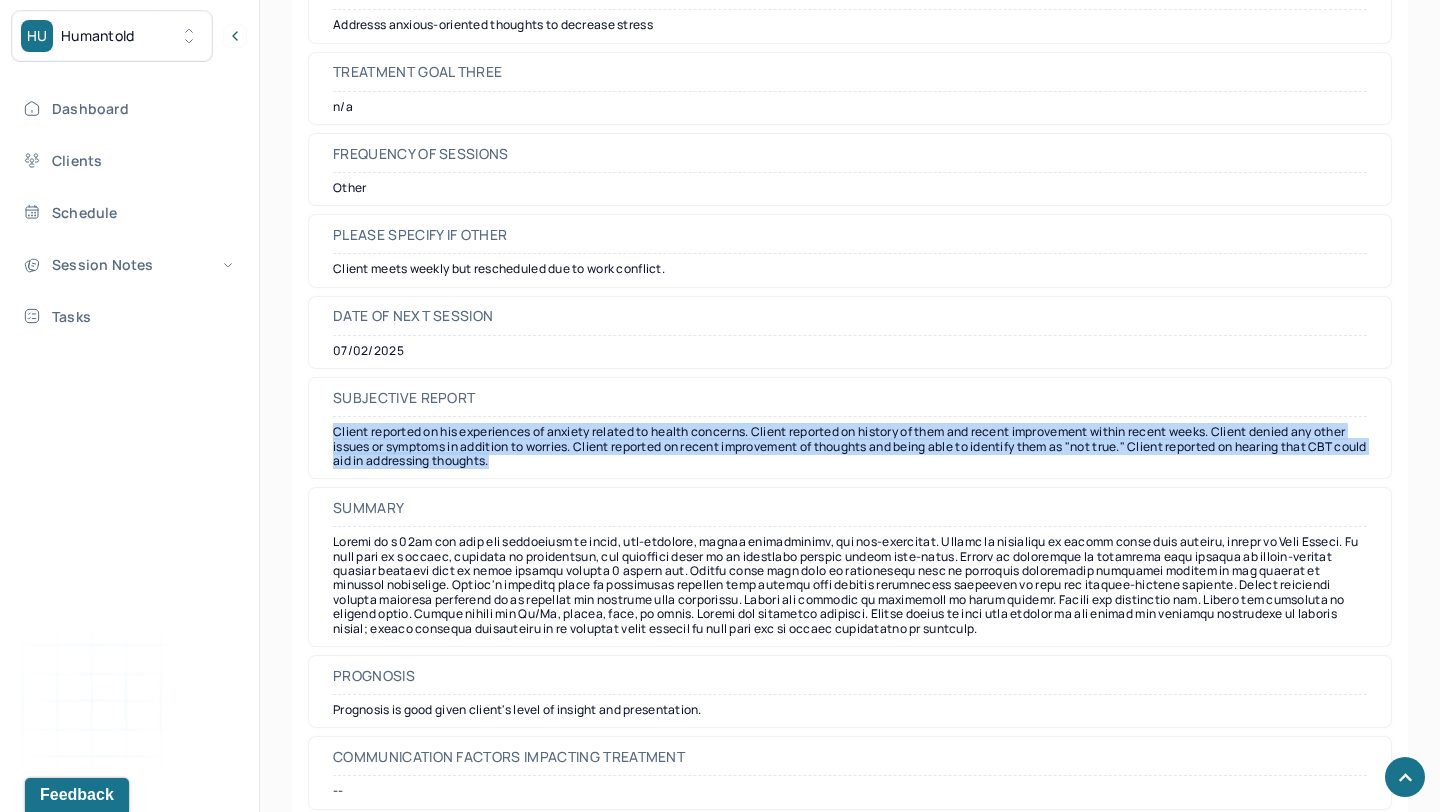 drag, startPoint x: 334, startPoint y: 433, endPoint x: 587, endPoint y: 457, distance: 254.13579 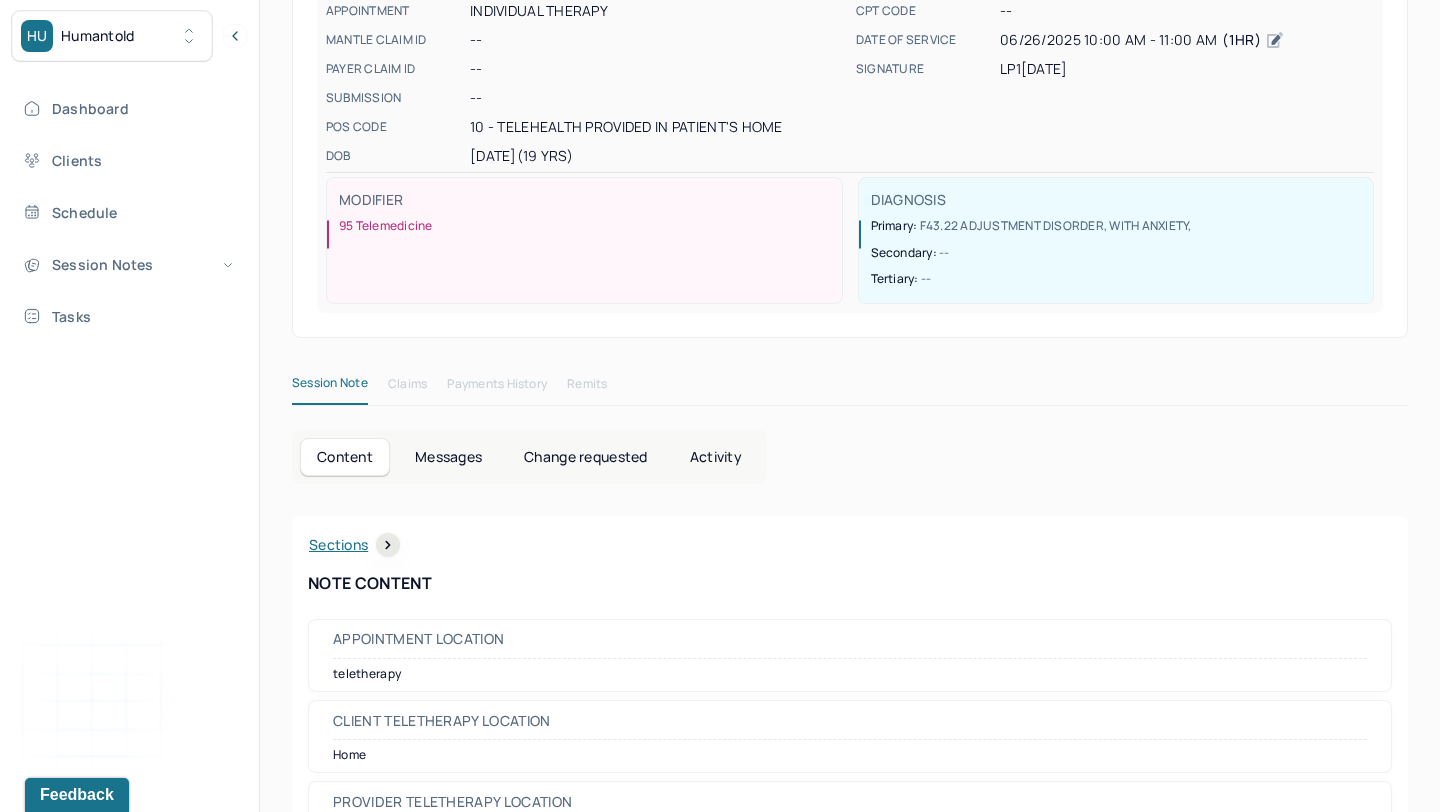 scroll, scrollTop: 0, scrollLeft: 0, axis: both 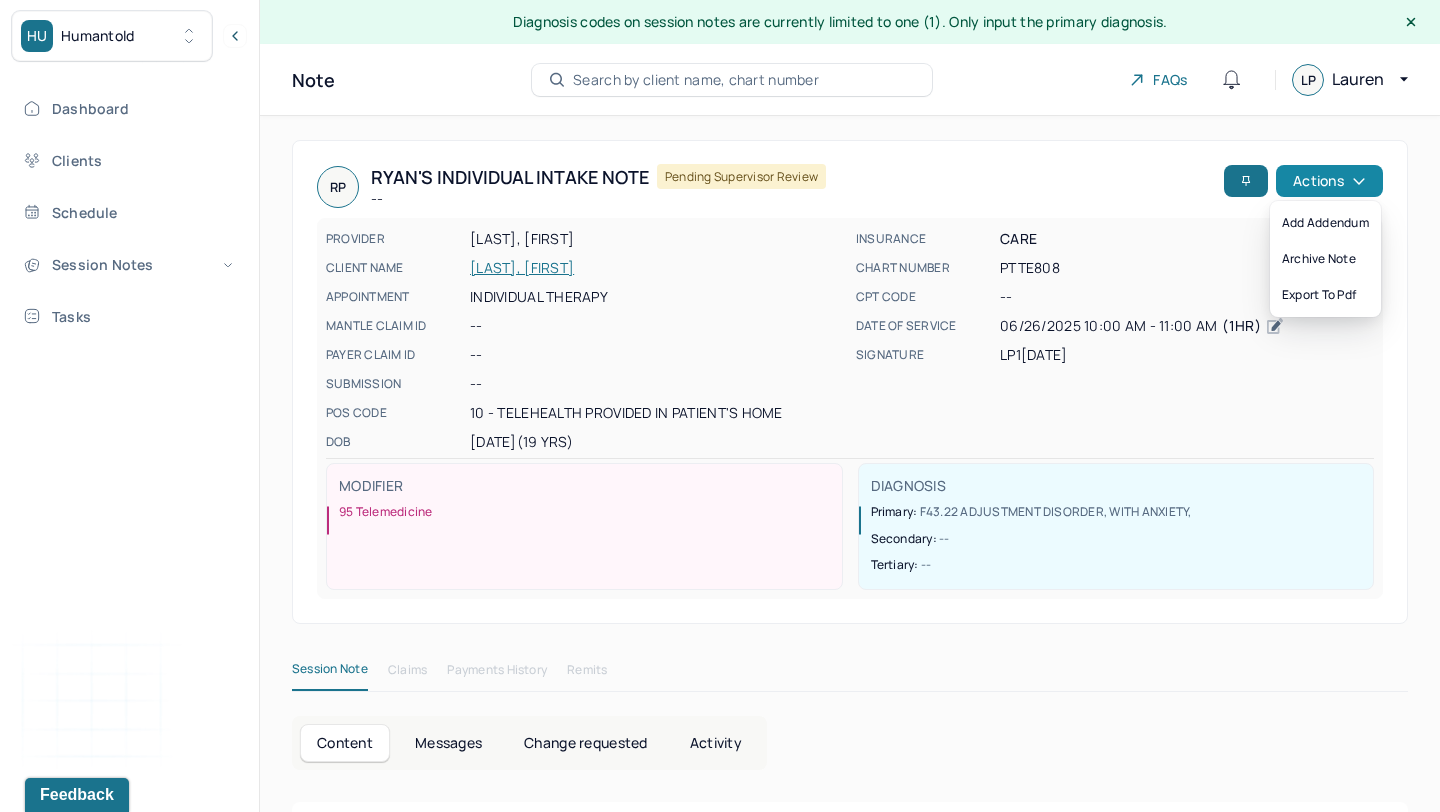 click on "Actions" at bounding box center (1329, 181) 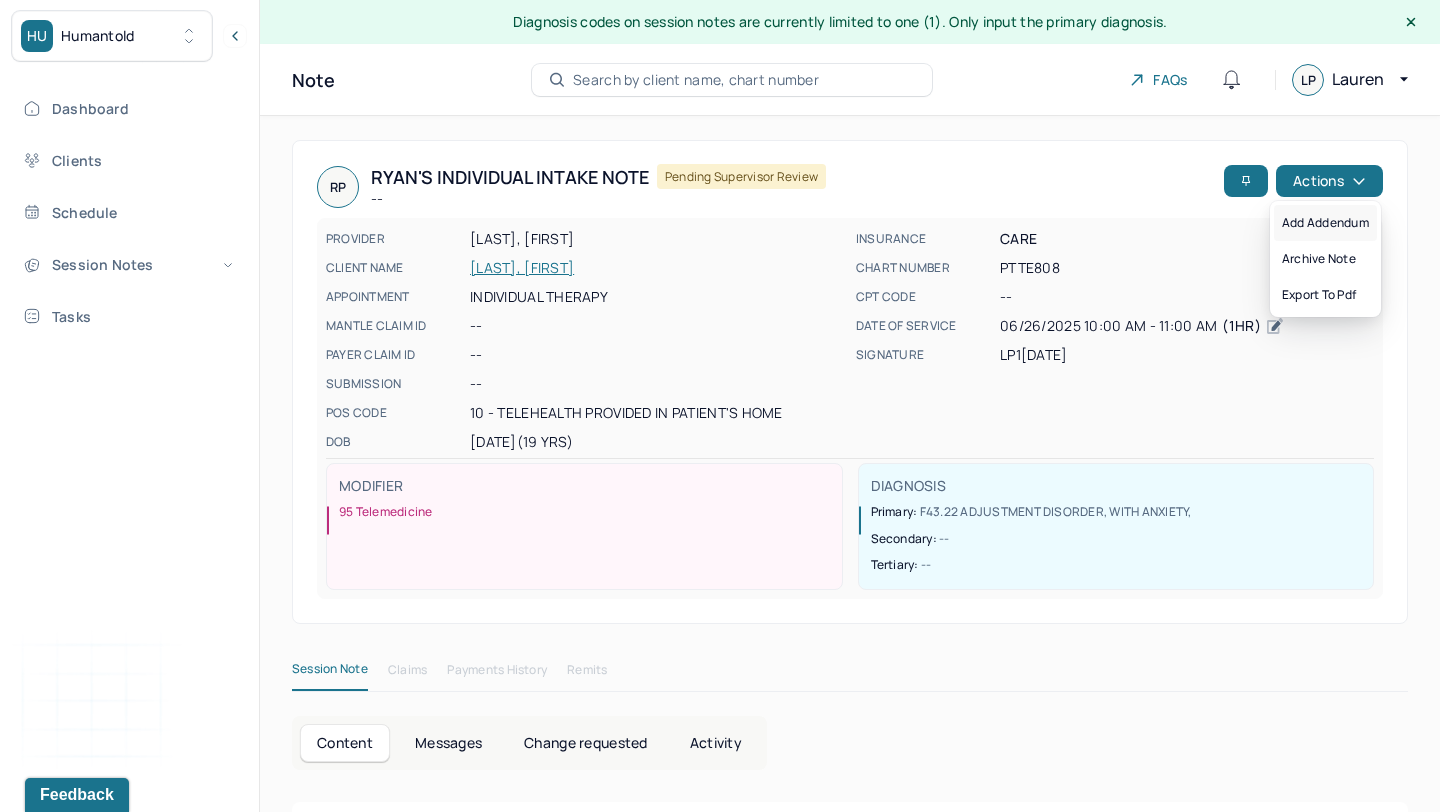 click on "Add addendum" at bounding box center [1325, 223] 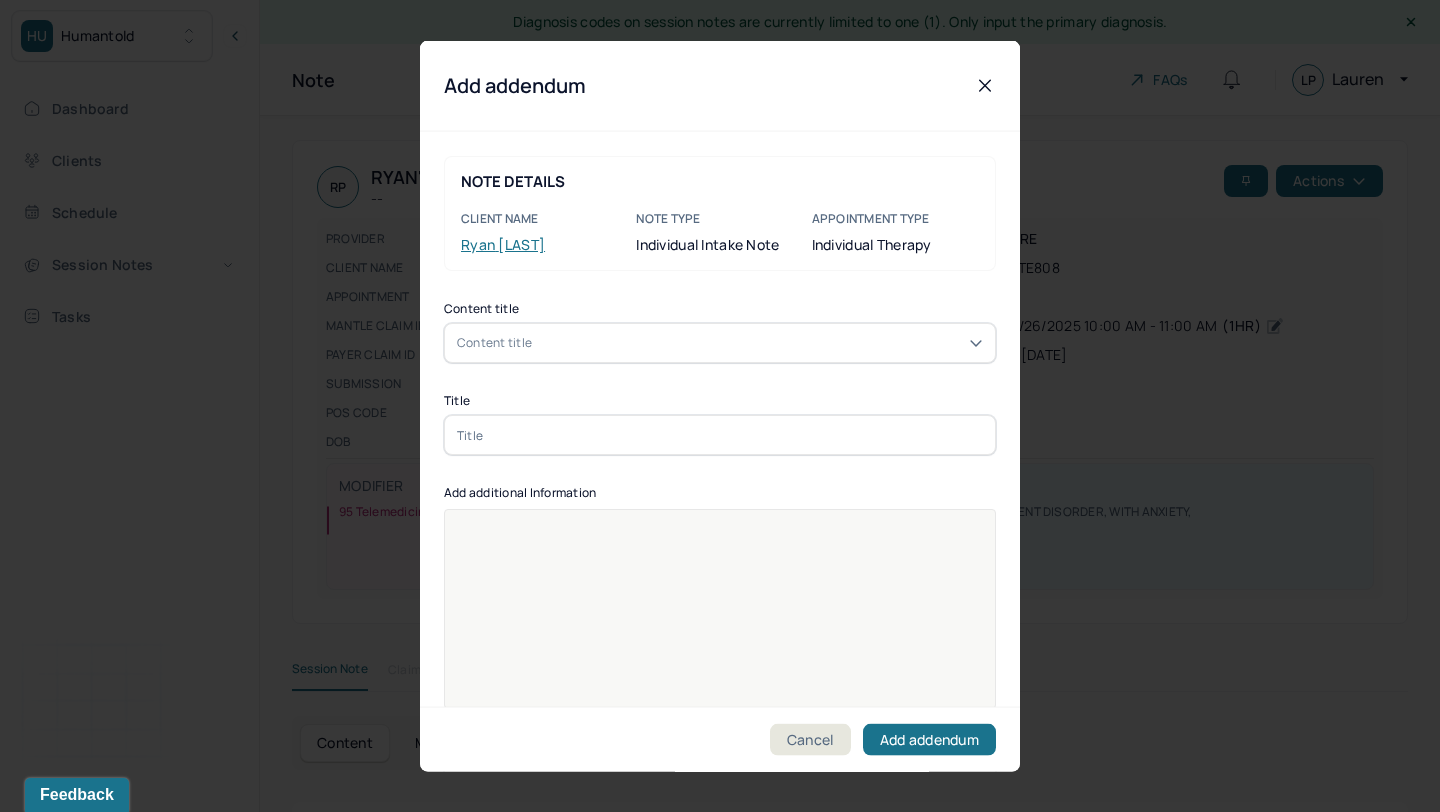 click on "Content title" at bounding box center (720, 343) 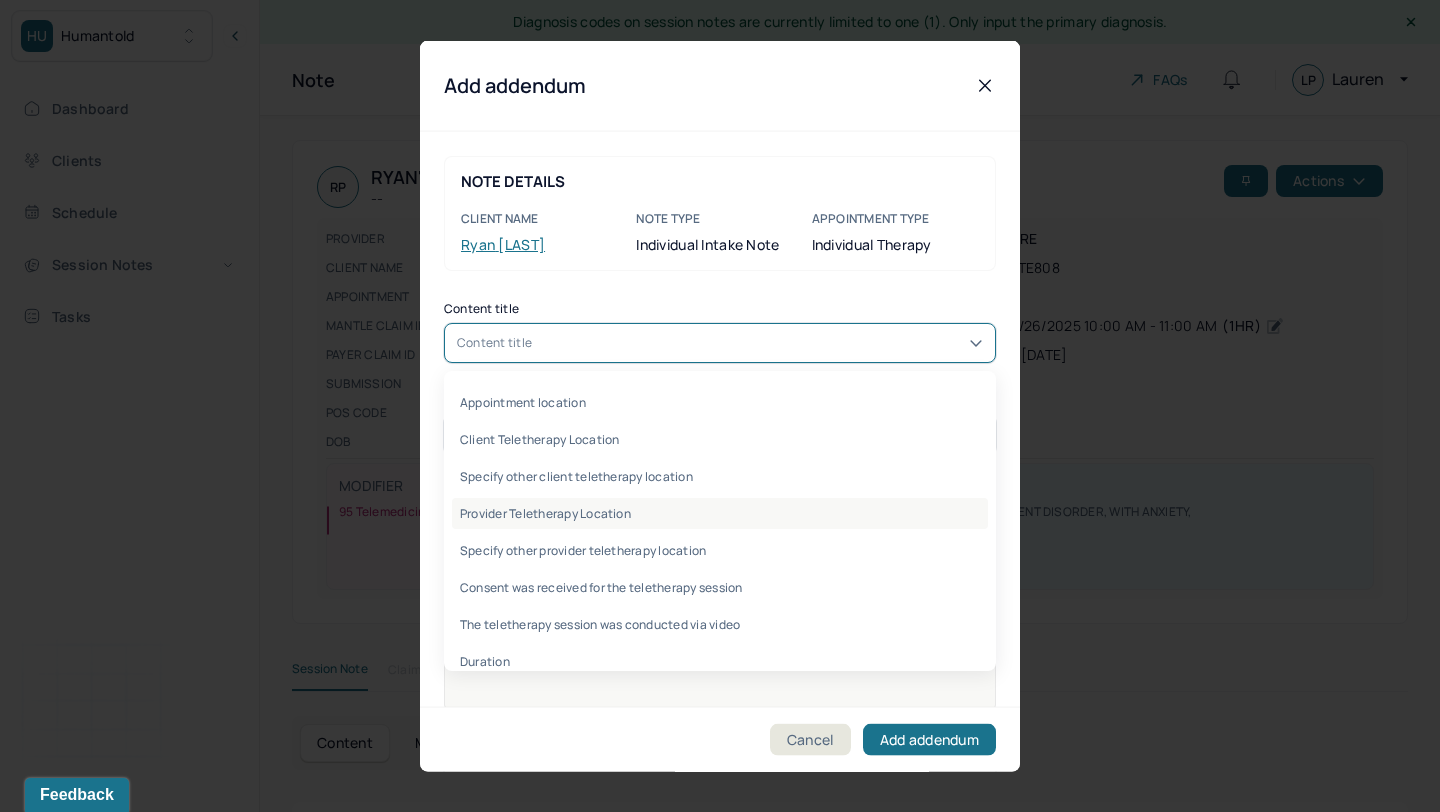 type 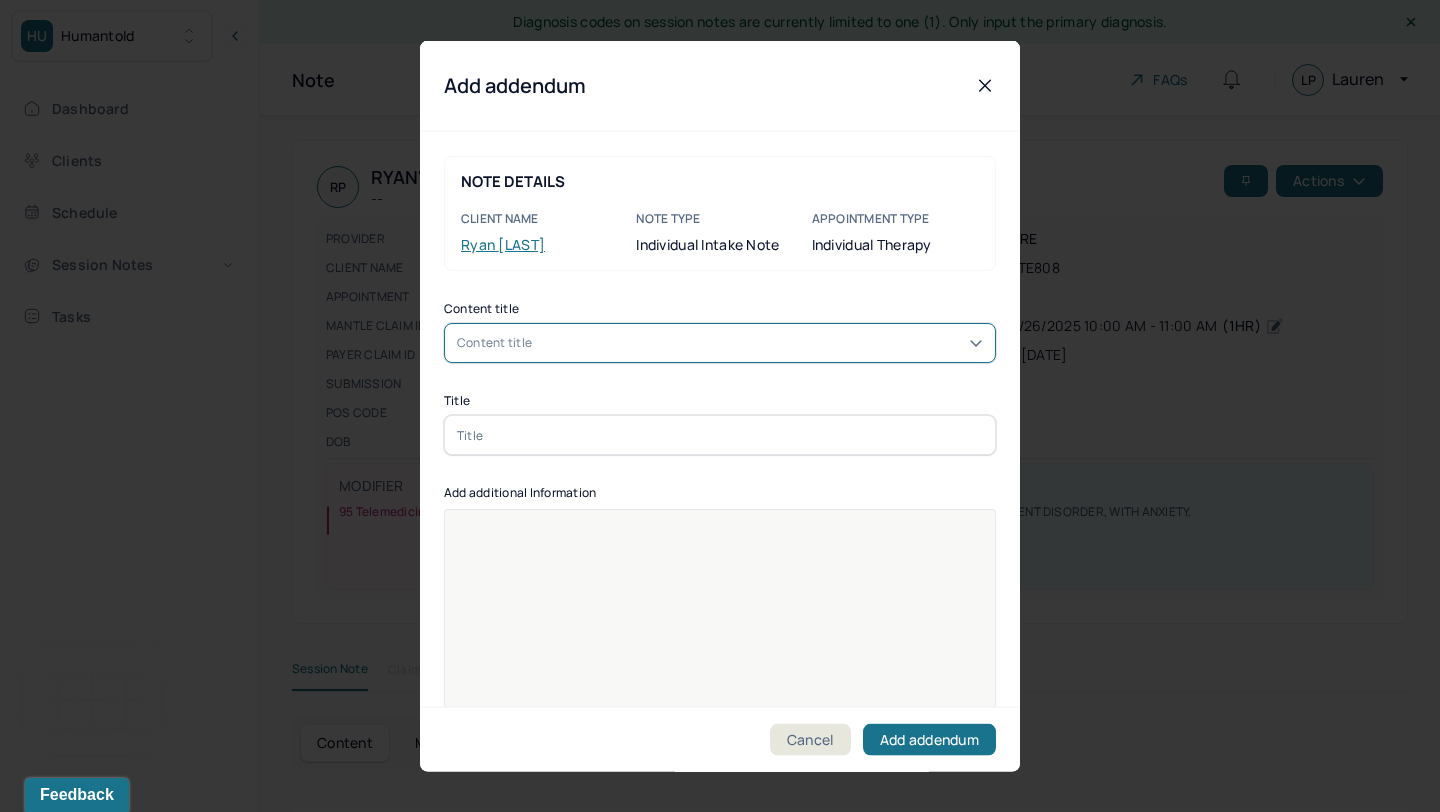 click on "Content title" at bounding box center [720, 343] 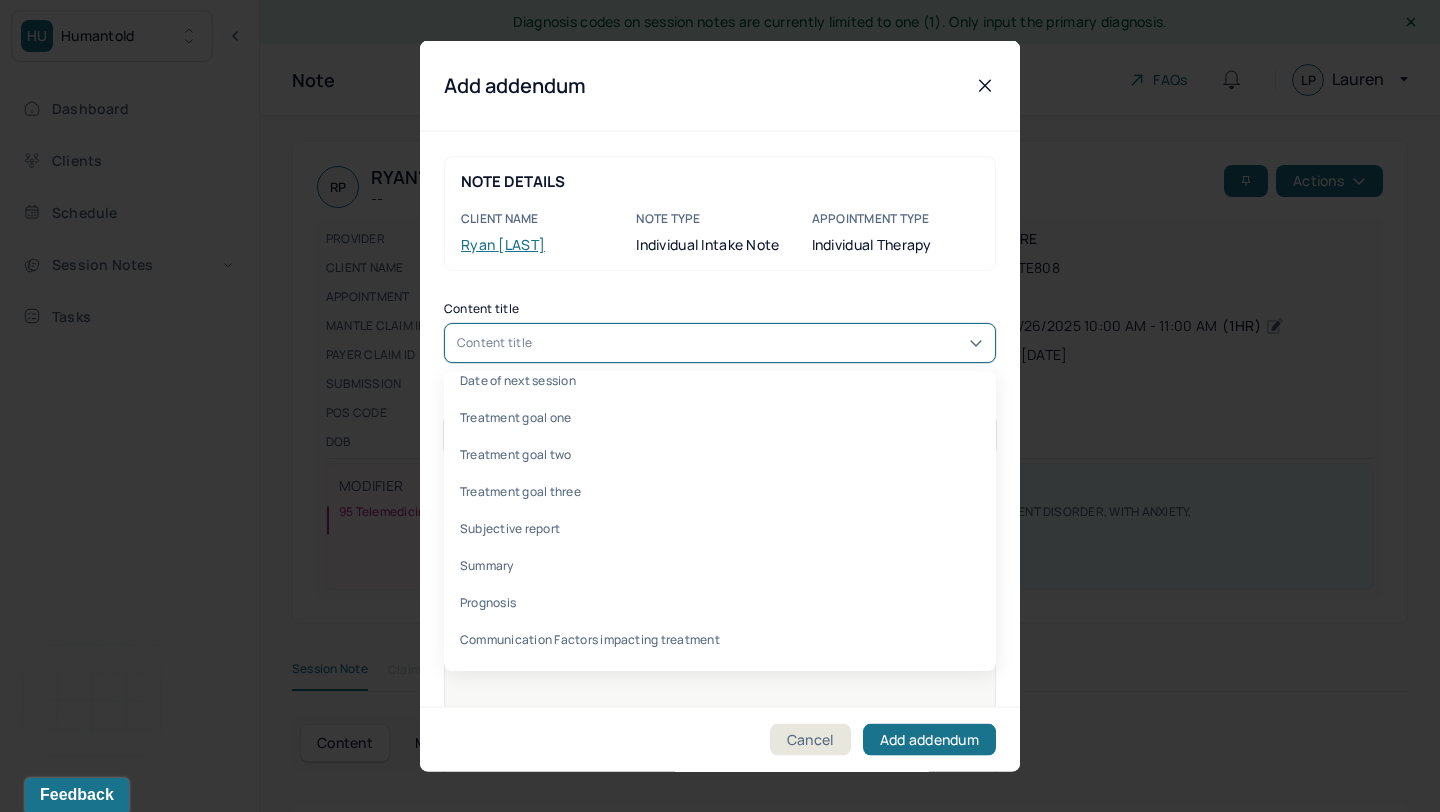 scroll, scrollTop: 3542, scrollLeft: 0, axis: vertical 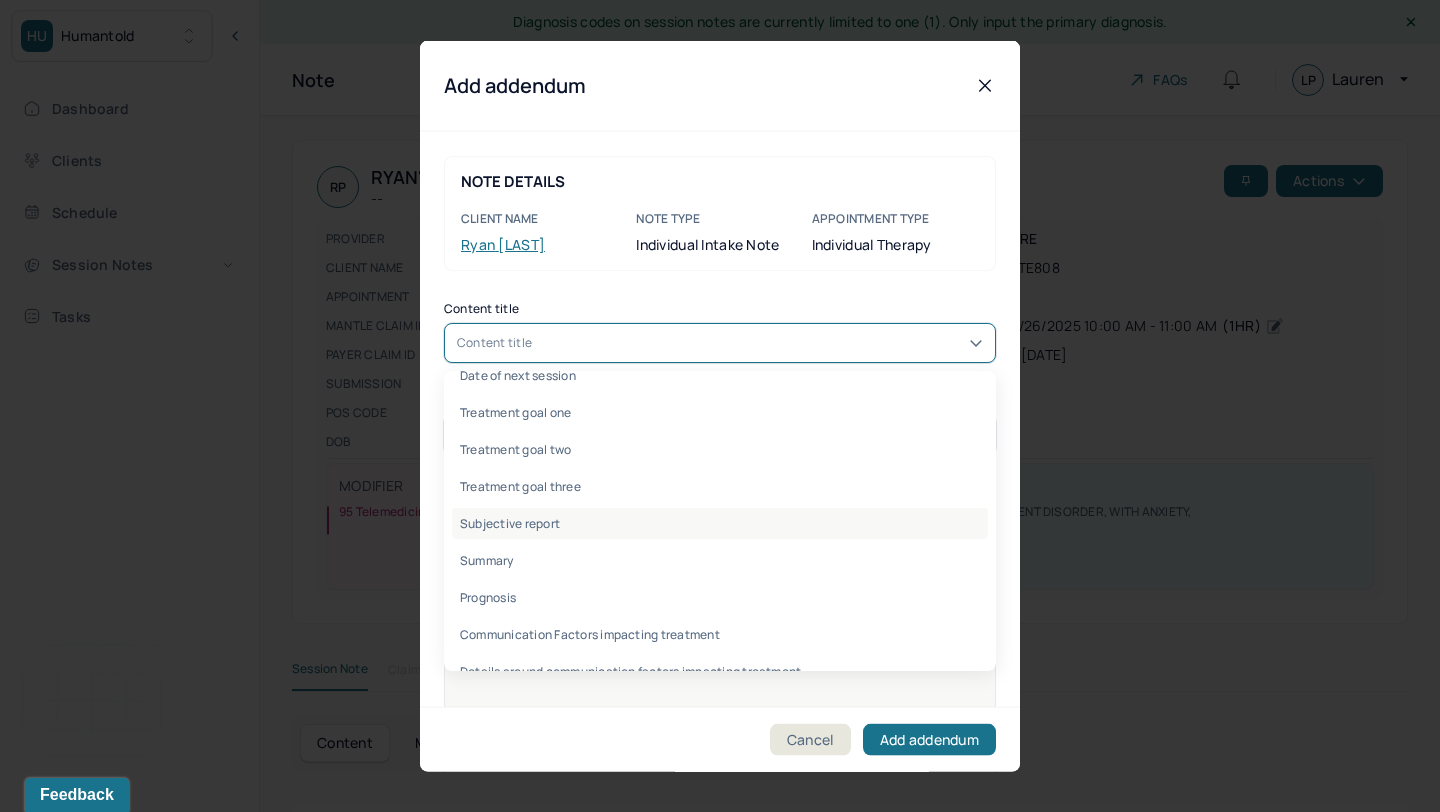 click on "Subjective report" at bounding box center [720, 523] 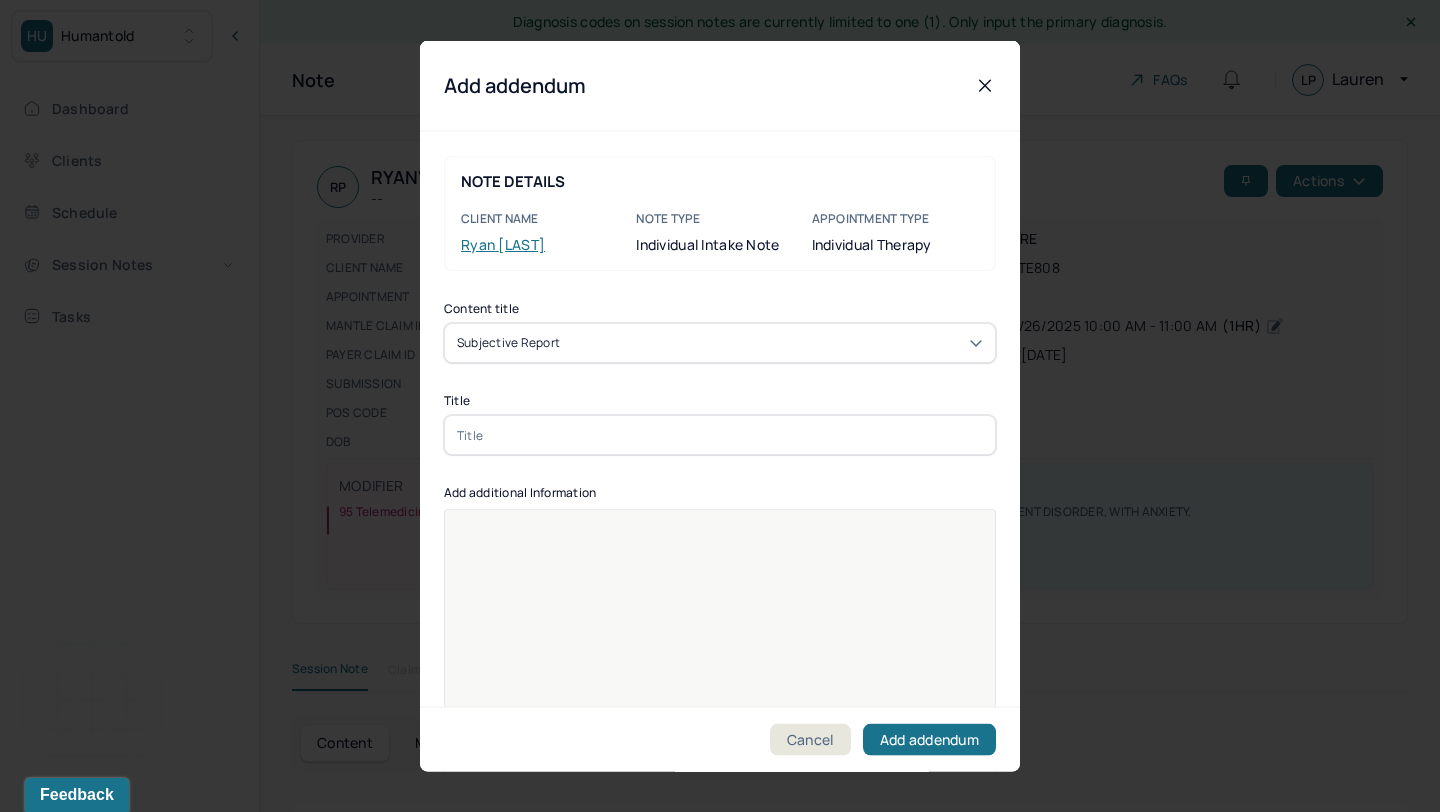 click at bounding box center (720, 435) 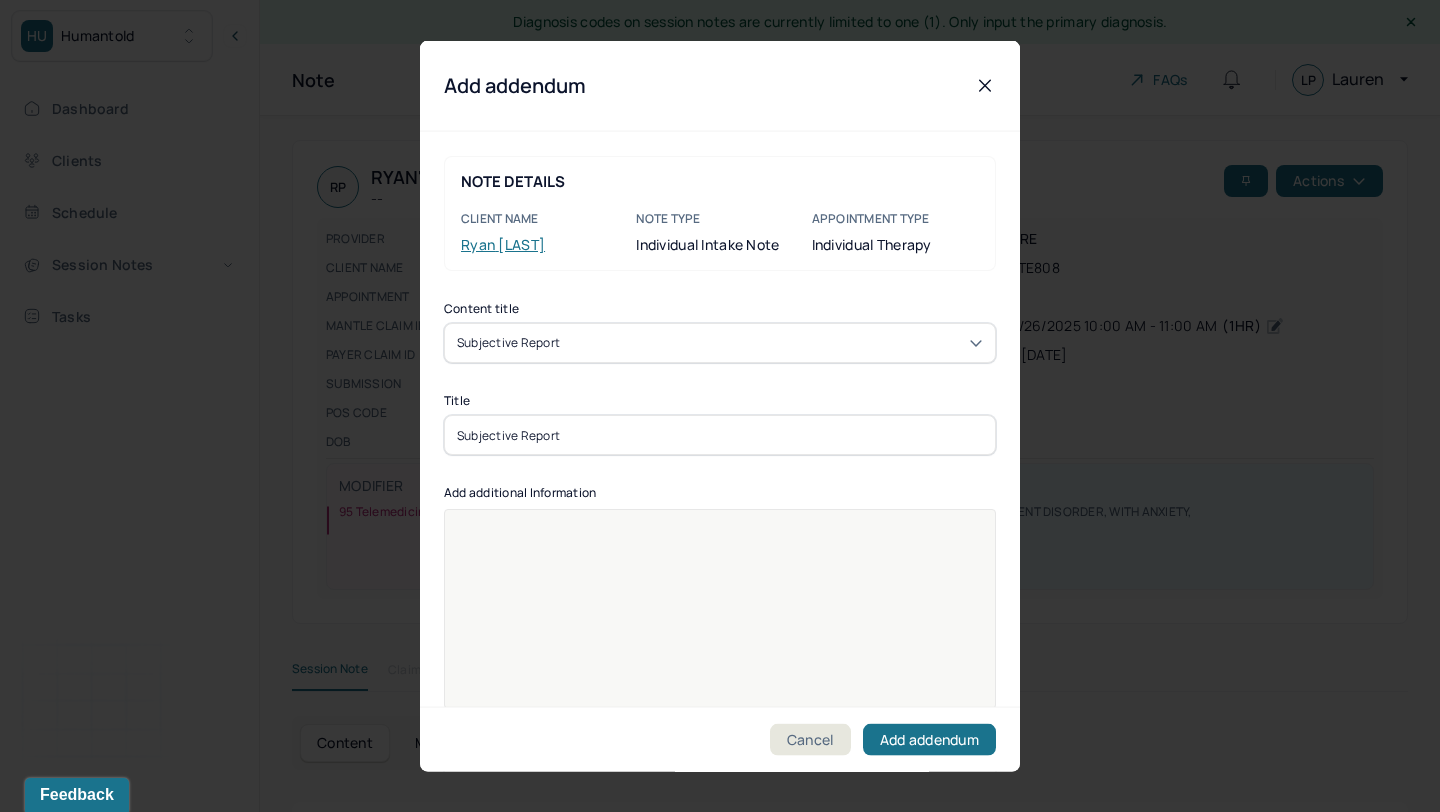 type on "Subjective Report" 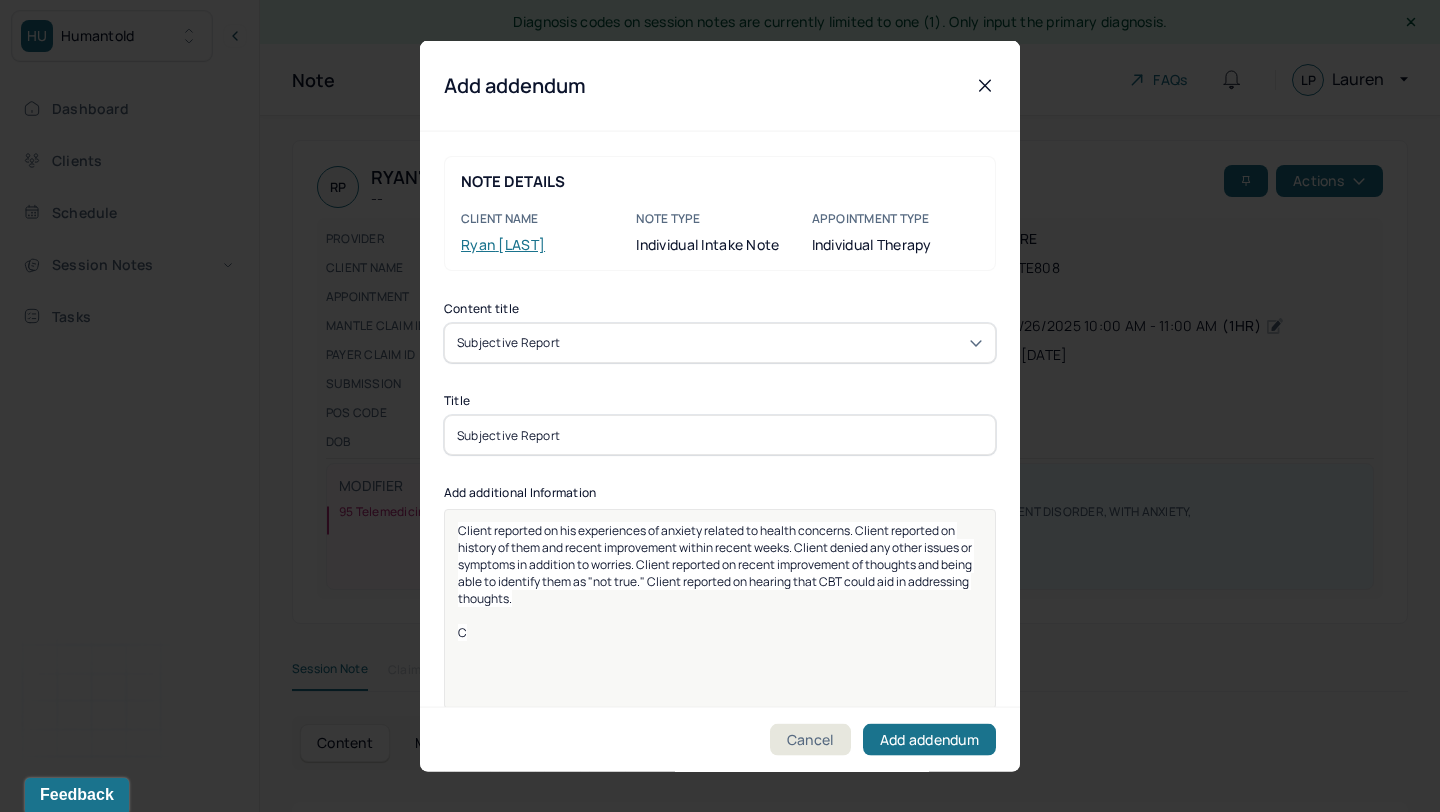 type 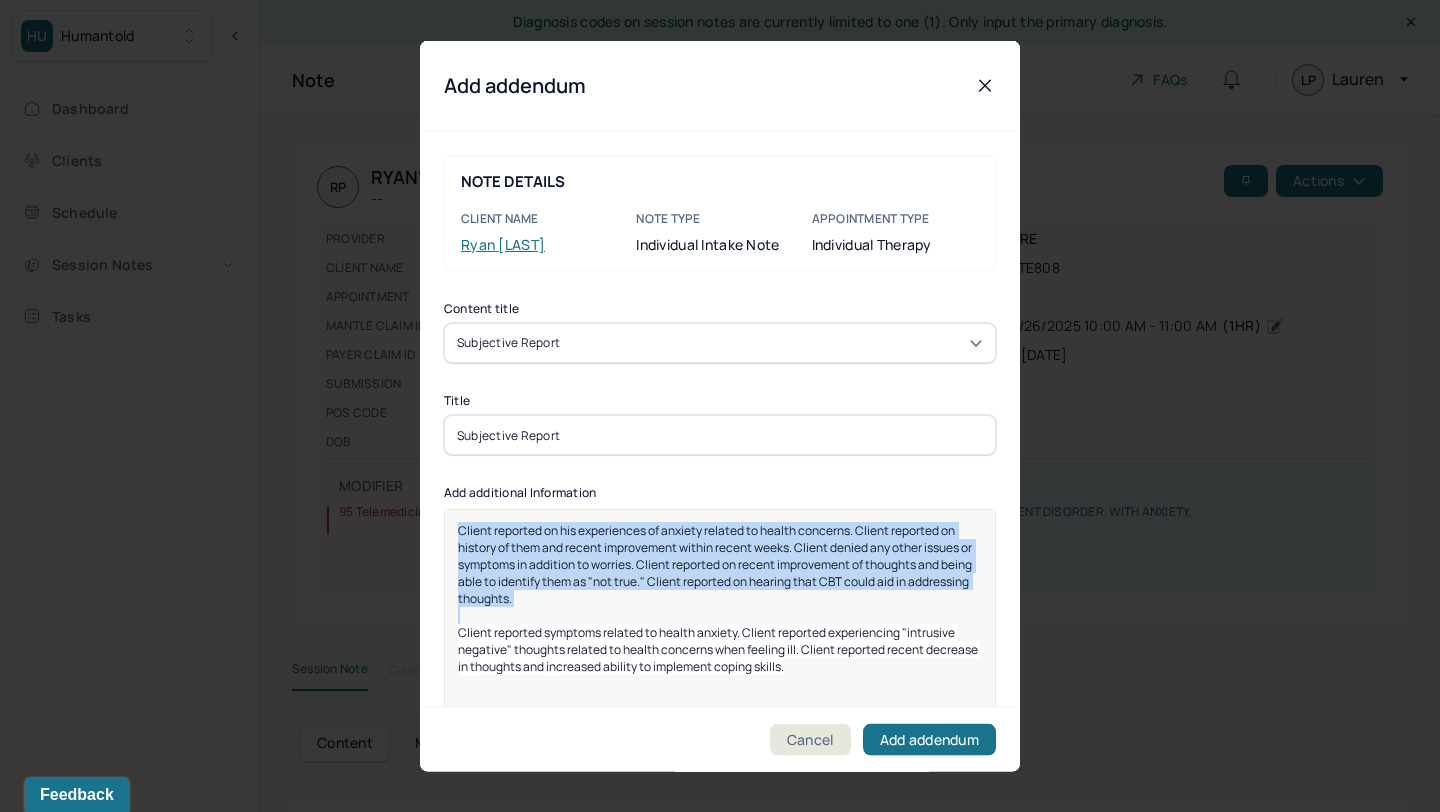 drag, startPoint x: 458, startPoint y: 632, endPoint x: 457, endPoint y: 510, distance: 122.0041 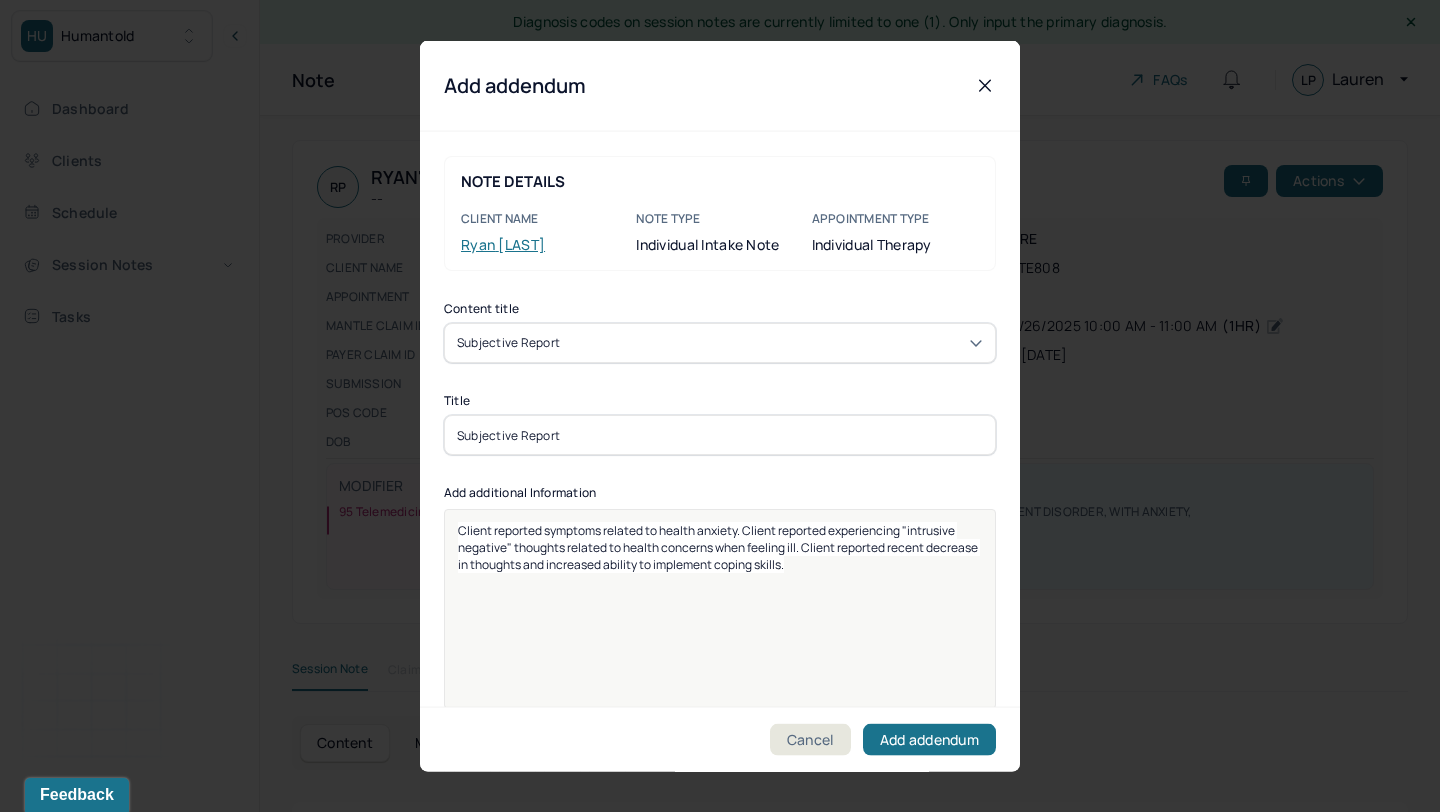 click on "Client reported symptoms related to health anxiety. Client reported experiencing "intrusive negative" thoughts related to health concerns when feeling ill. Client reported recent decrease in thoughts and increased ability to implement coping skills." at bounding box center [719, 547] 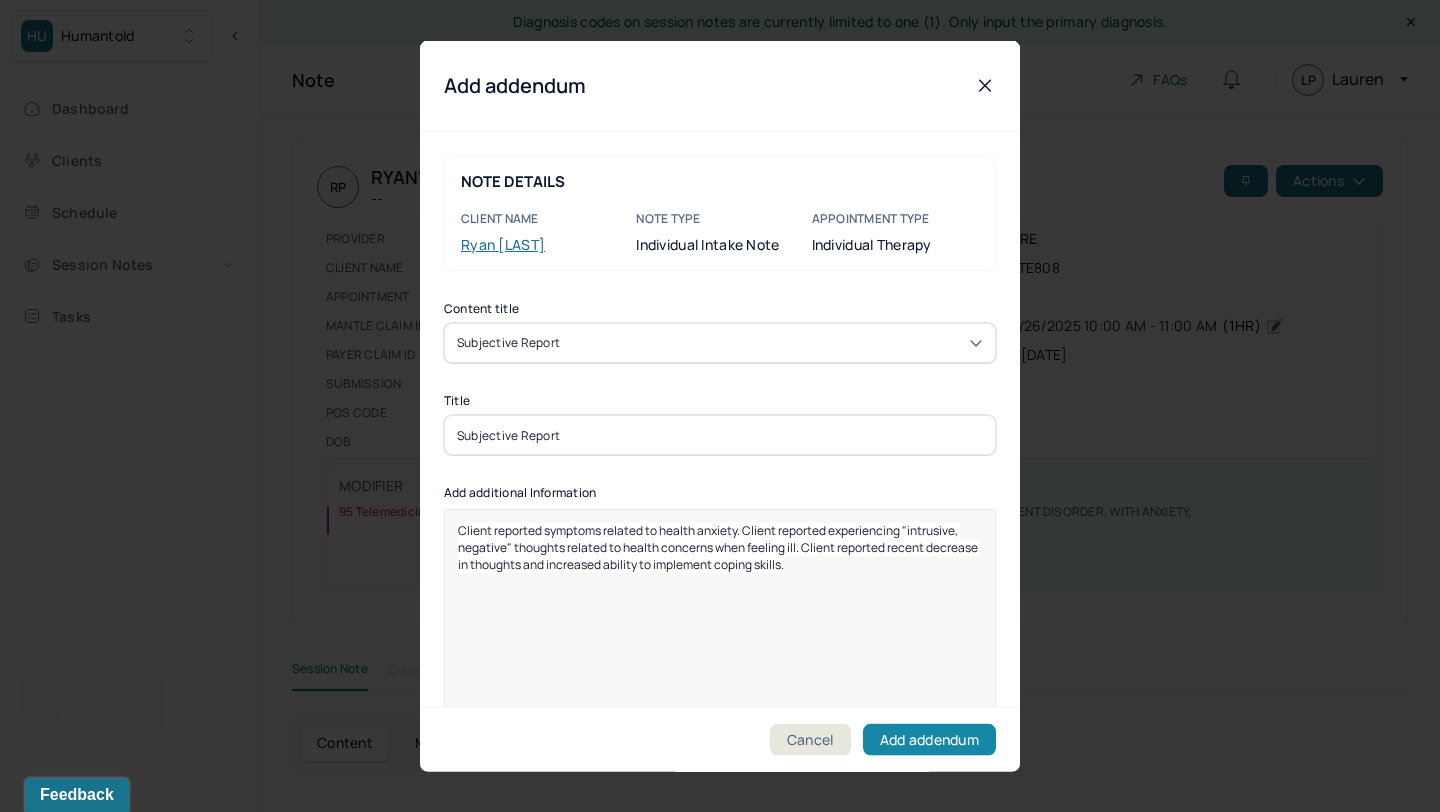 click on "Add addendum" at bounding box center [929, 739] 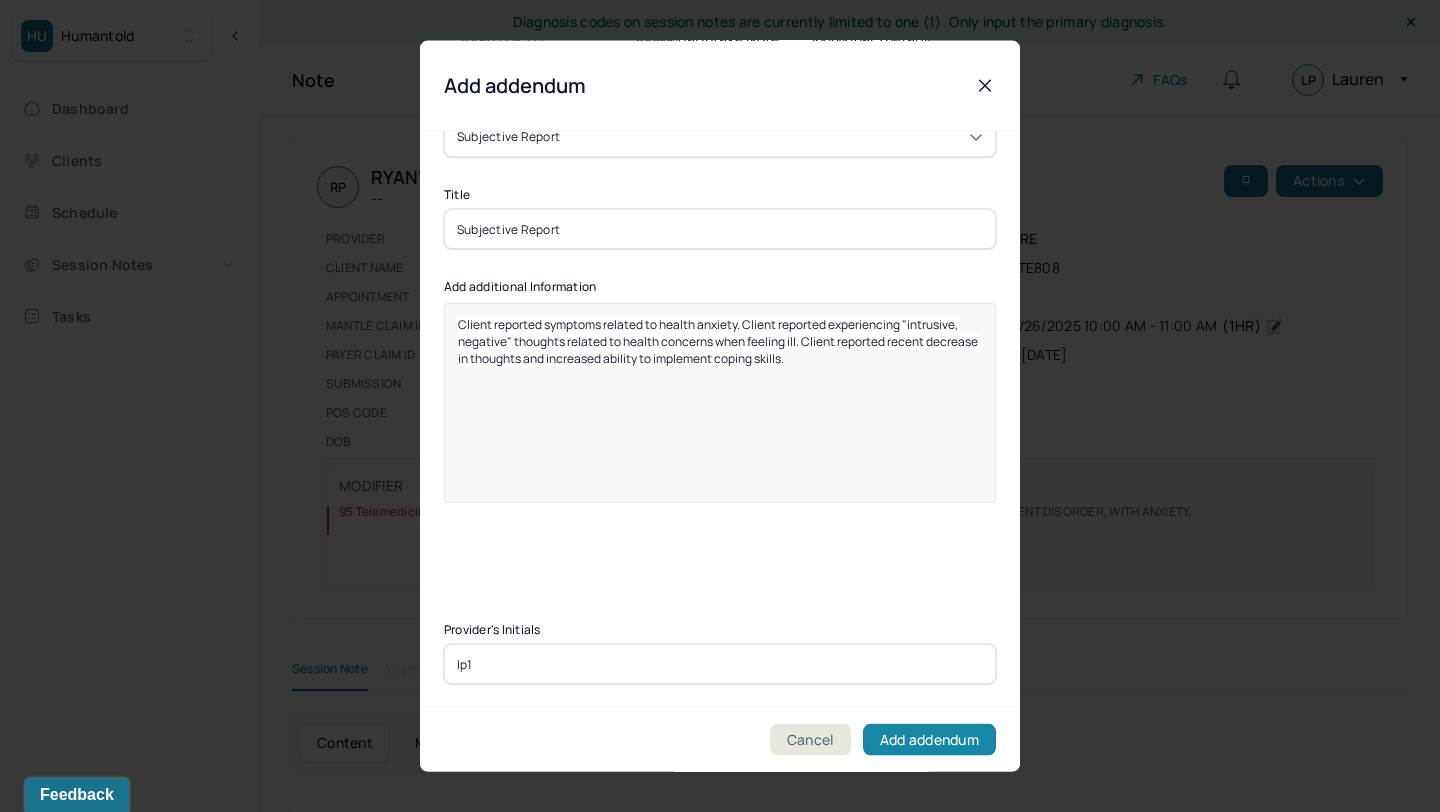 type on "lp1" 